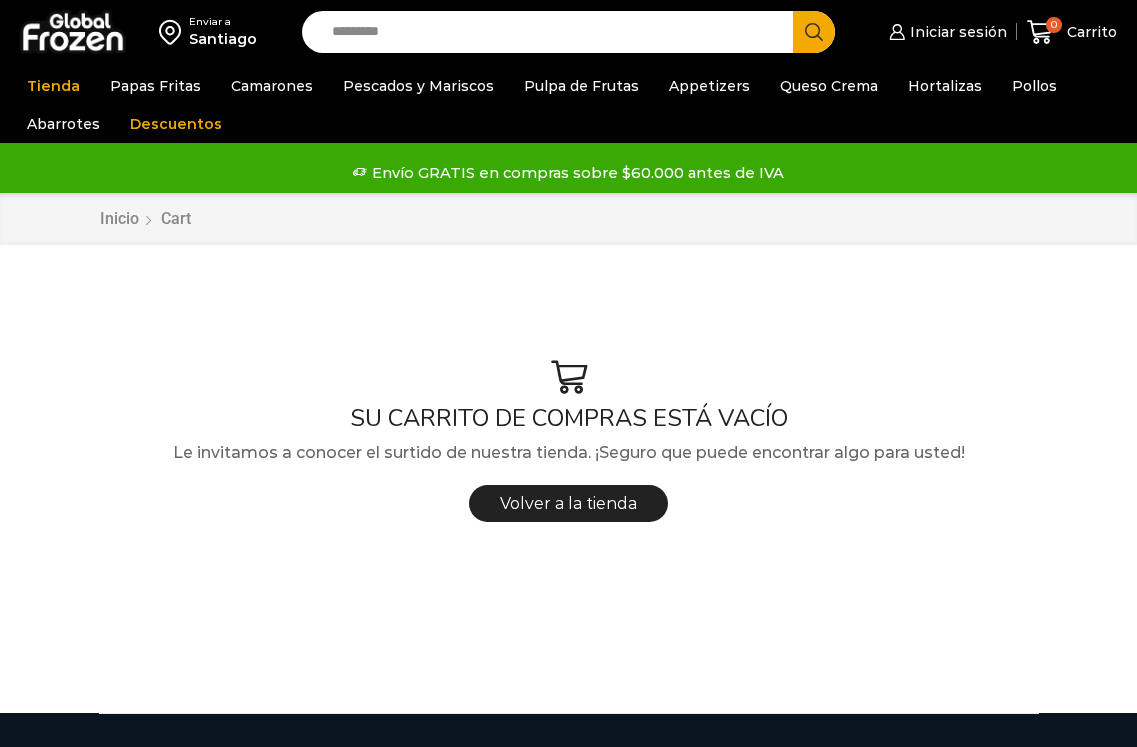 scroll, scrollTop: 0, scrollLeft: 0, axis: both 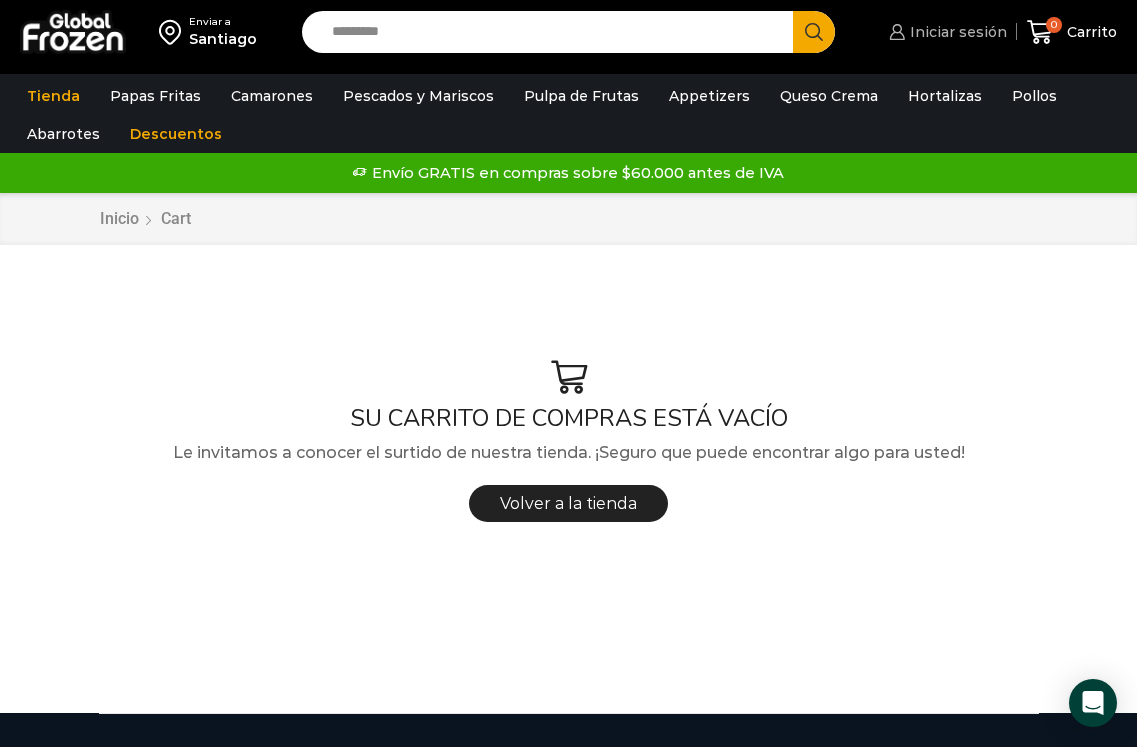 click on "Iniciar sesión" at bounding box center [945, 32] 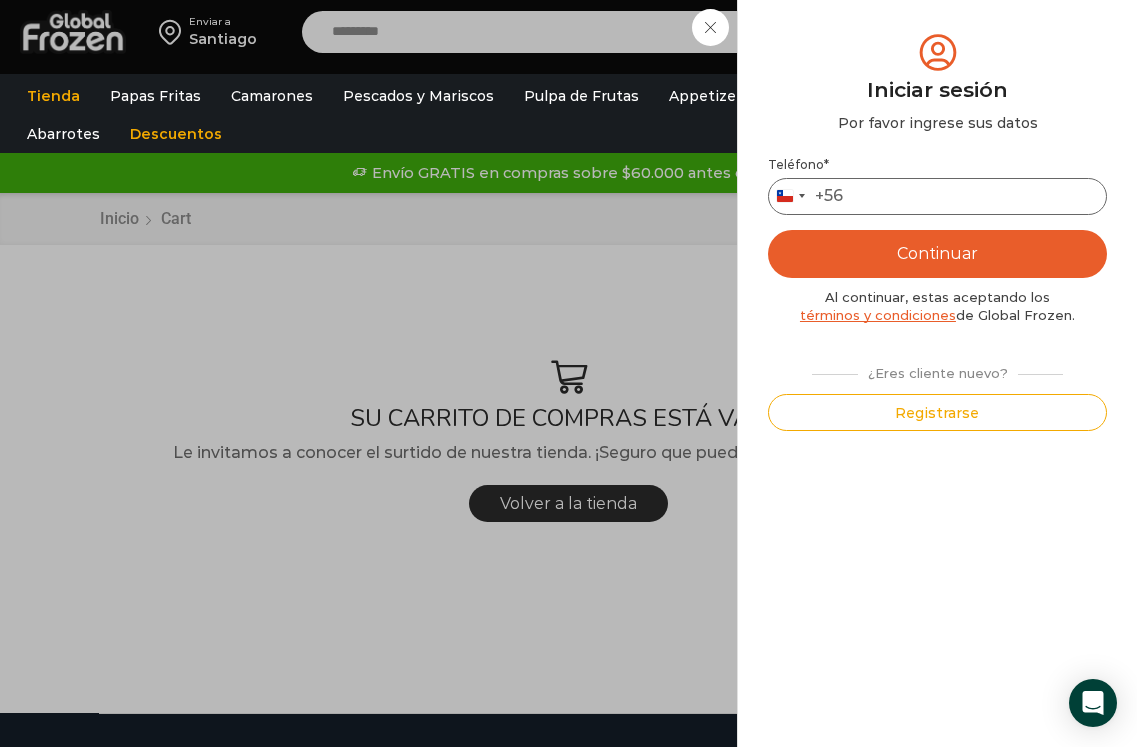click on "Teléfono
*" at bounding box center [937, 196] 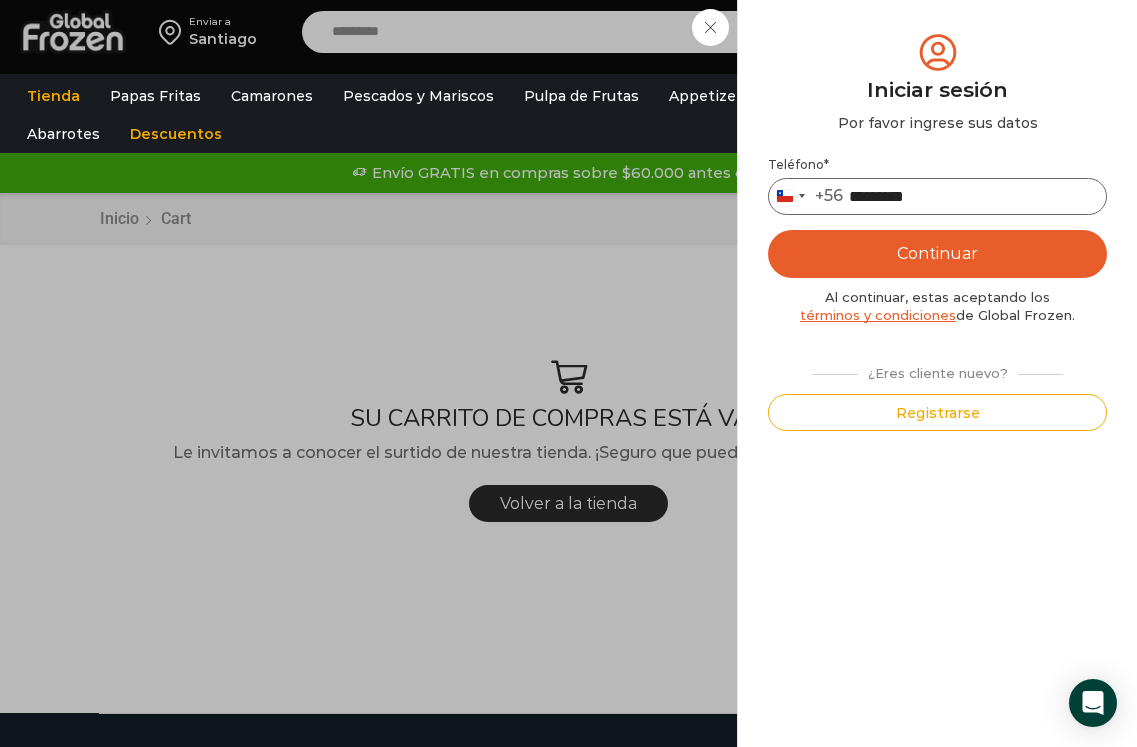 type on "*********" 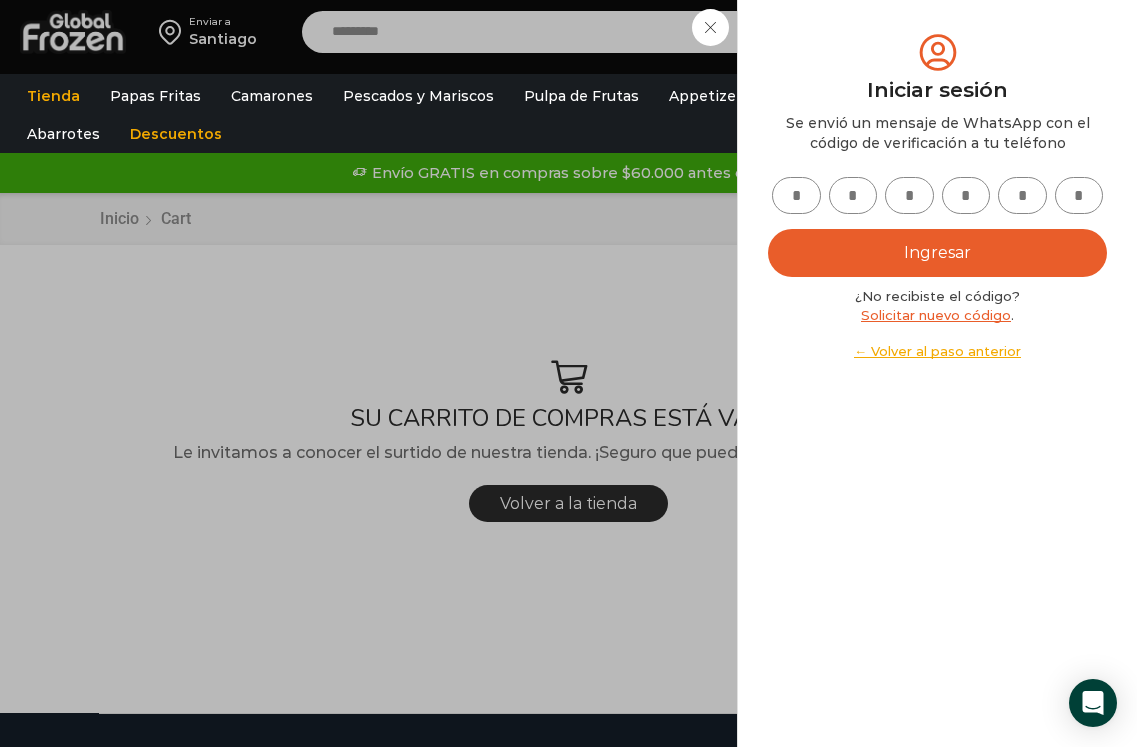 click at bounding box center [796, 195] 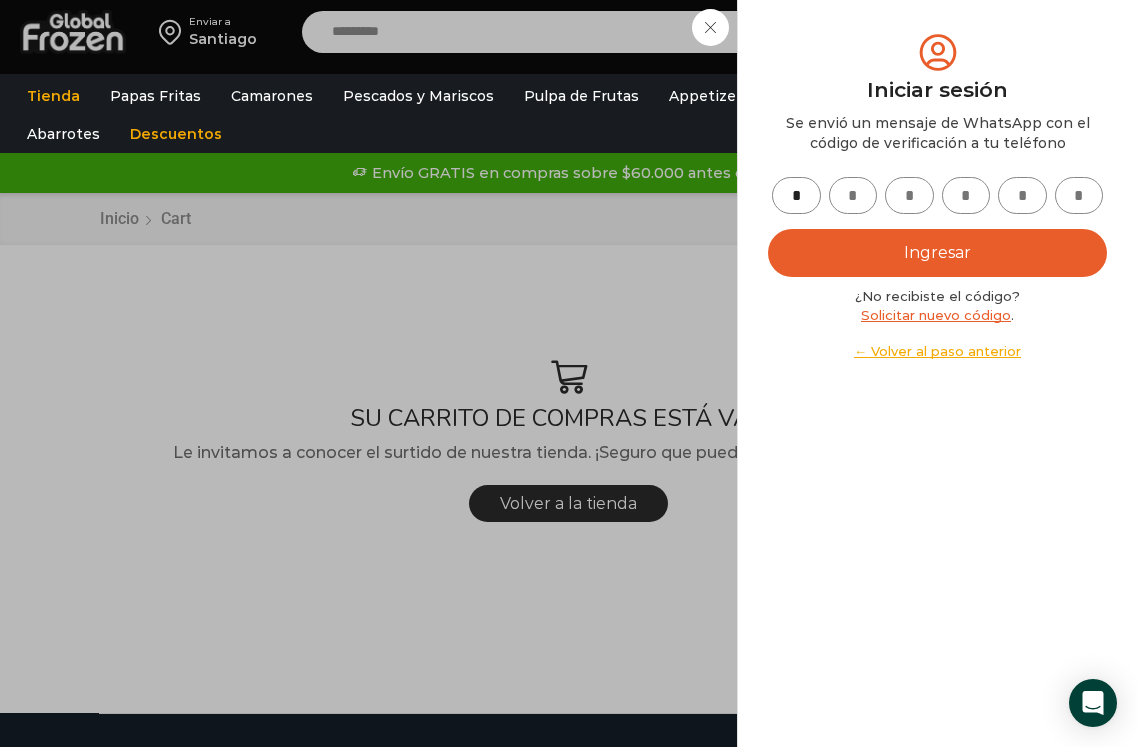 type on "*" 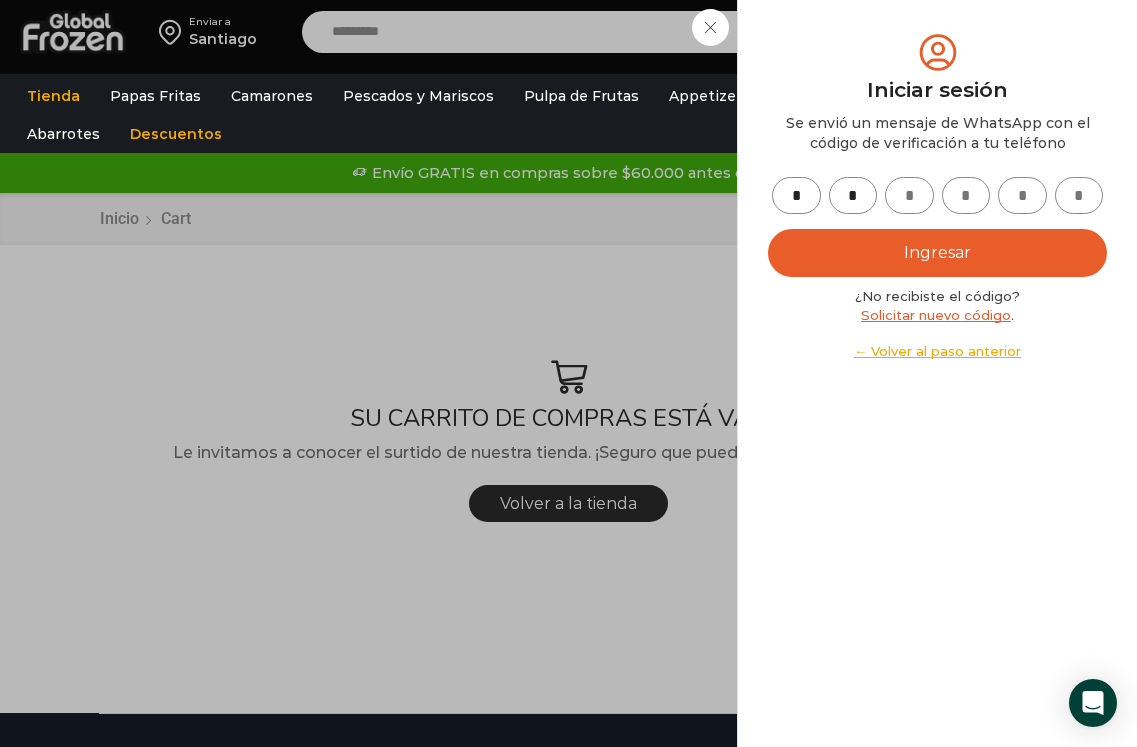 type on "*" 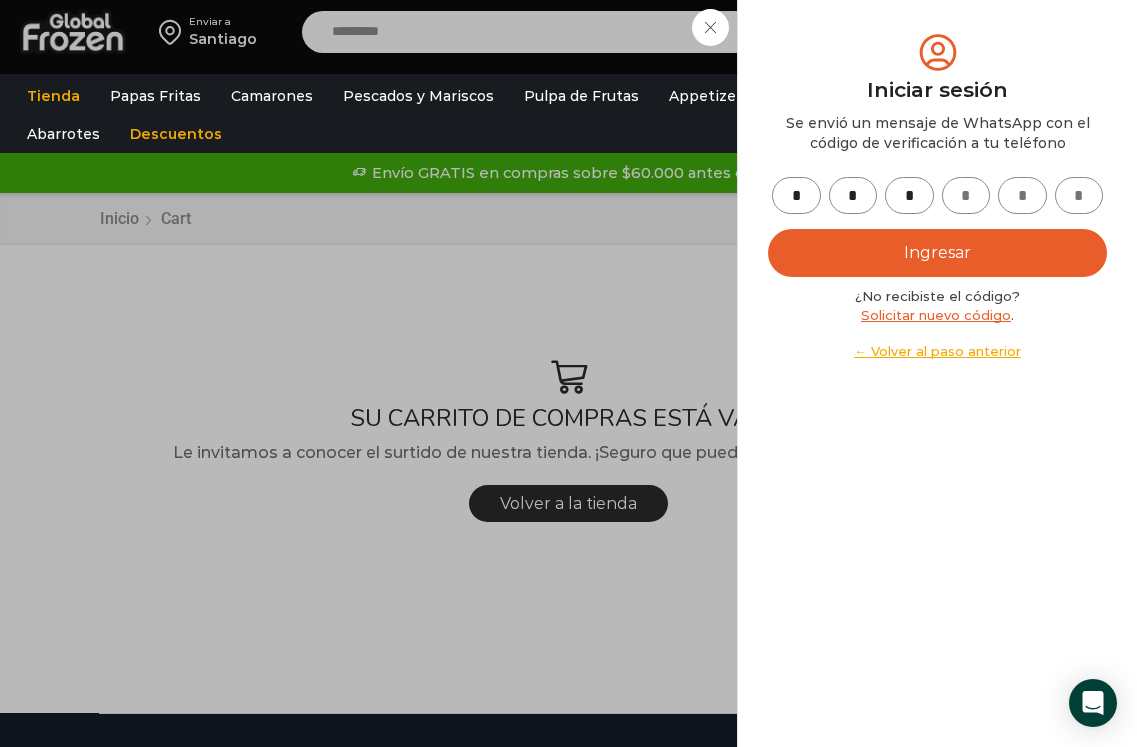 type on "*" 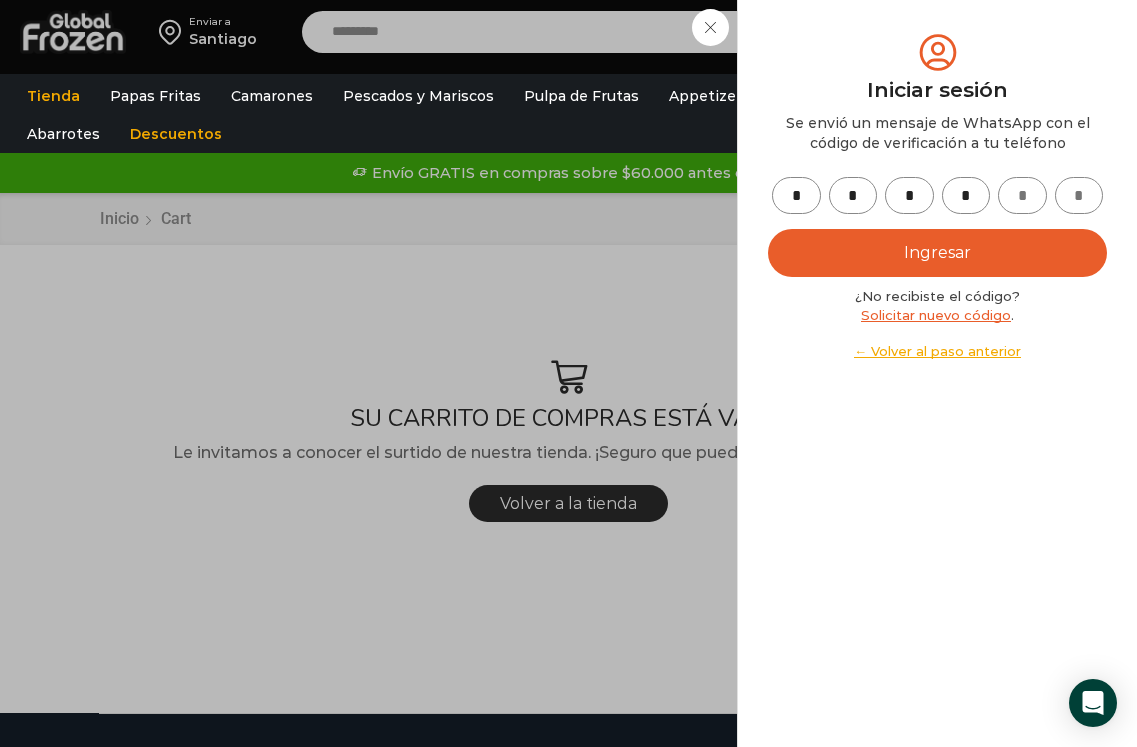 type on "*" 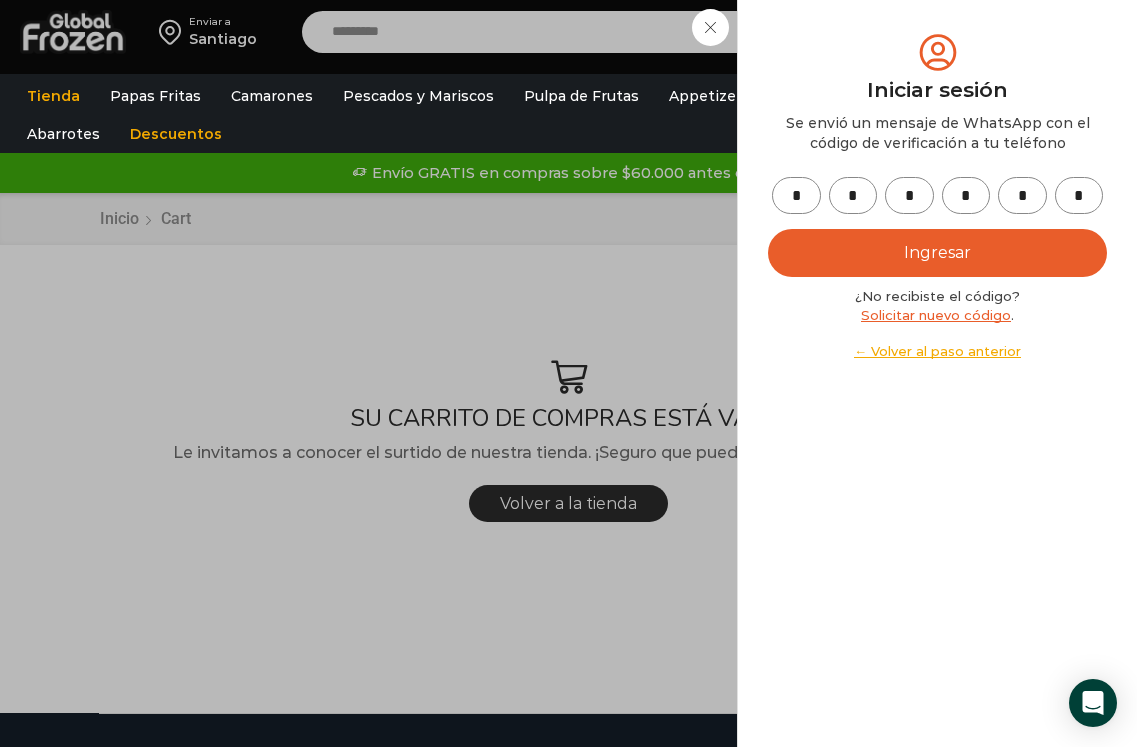 type on "*" 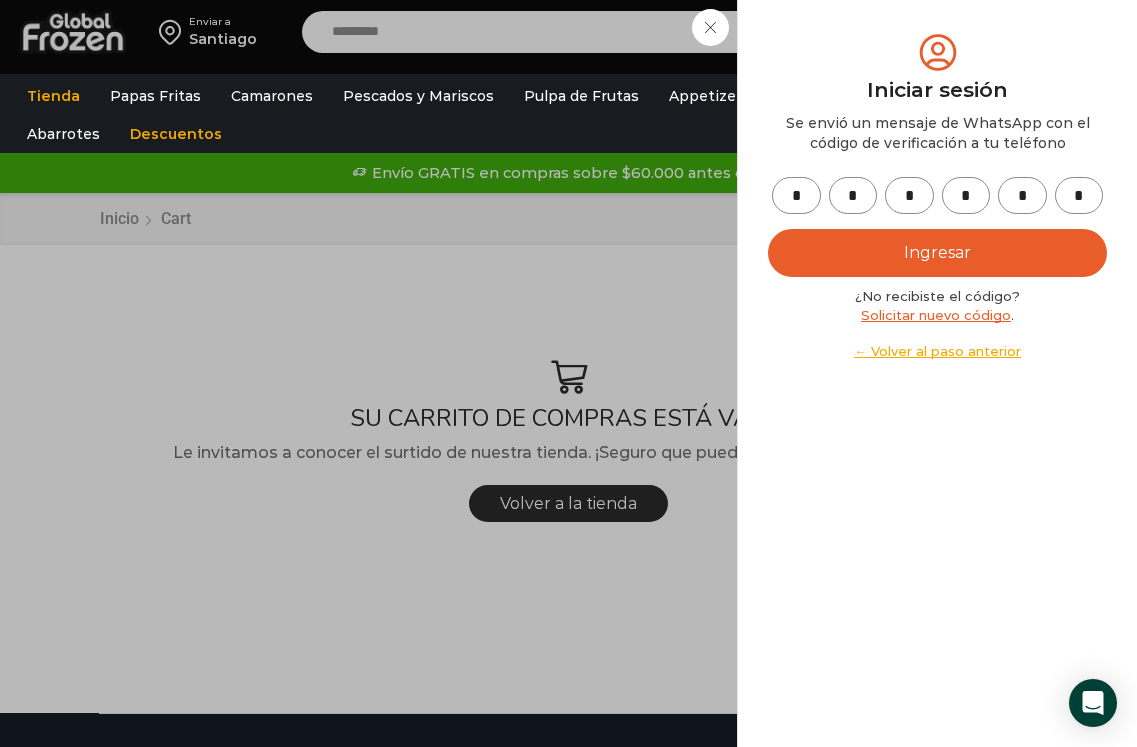 click on "Ingresar" at bounding box center [937, 253] 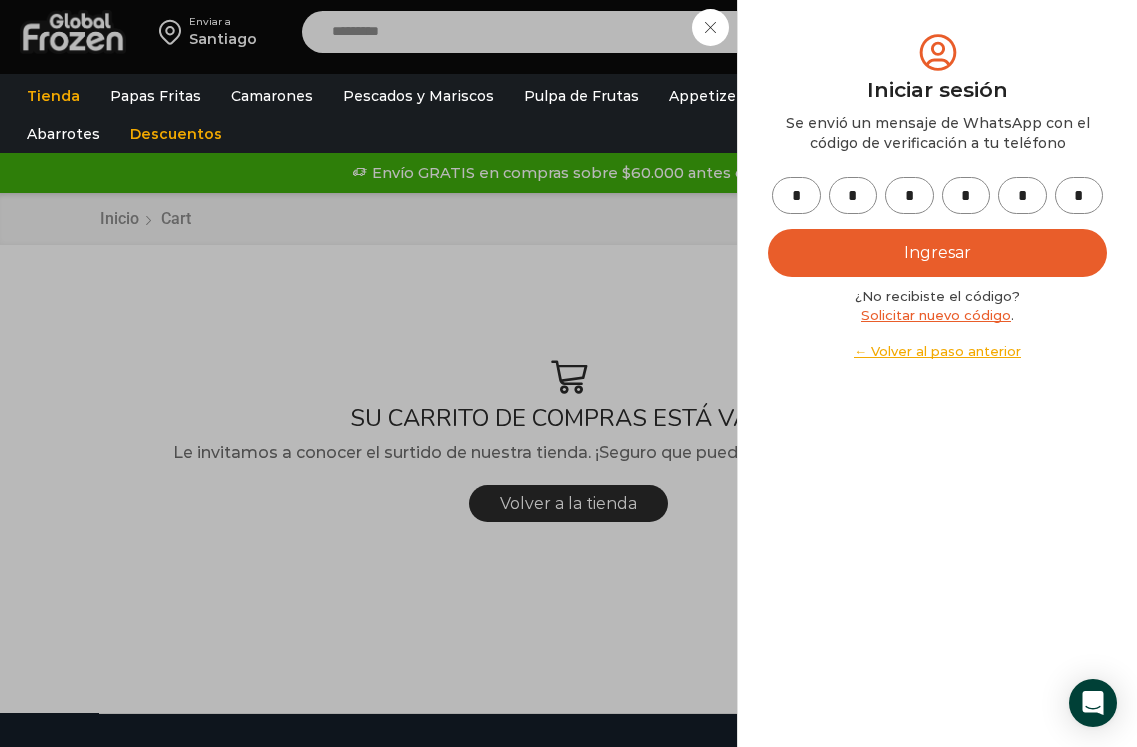 click on "Ingresar" at bounding box center (937, 253) 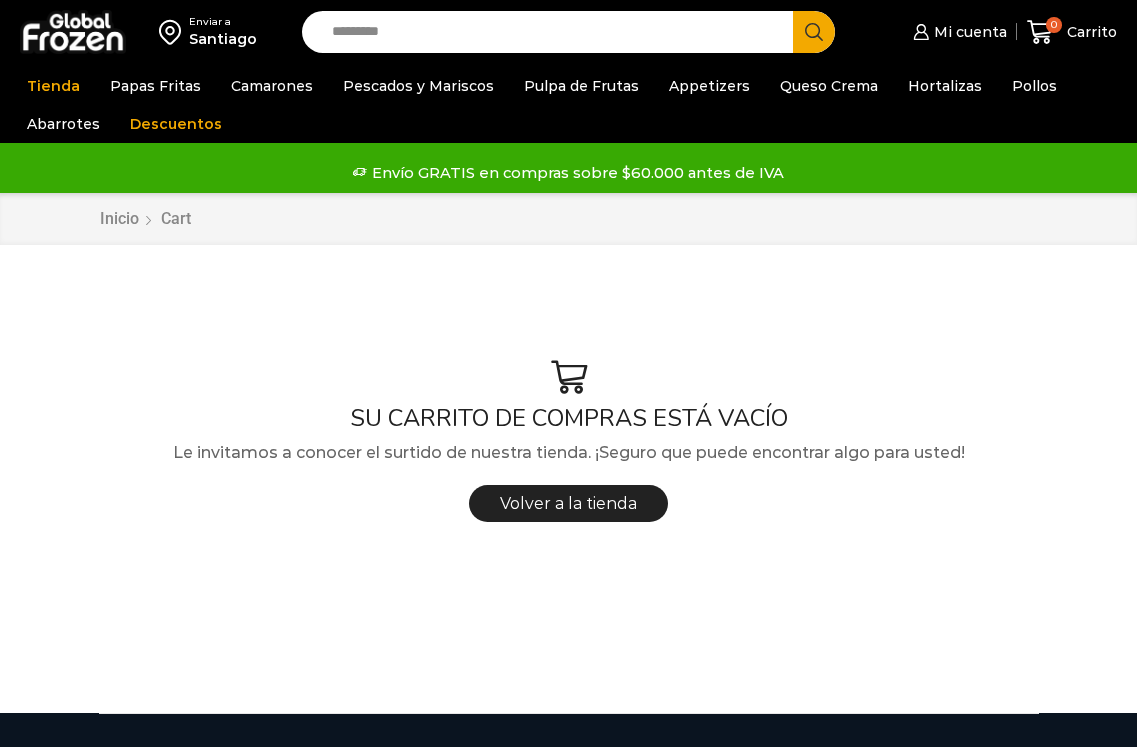 scroll, scrollTop: 0, scrollLeft: 0, axis: both 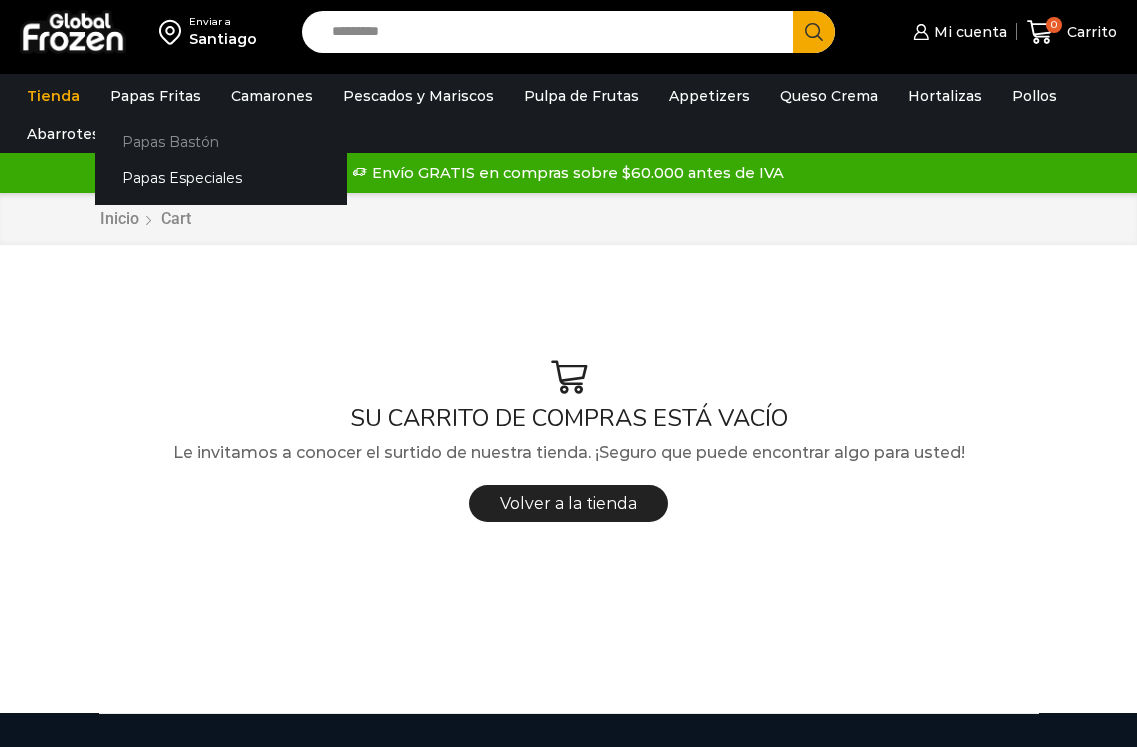 click on "Papas Bastón" at bounding box center (221, 141) 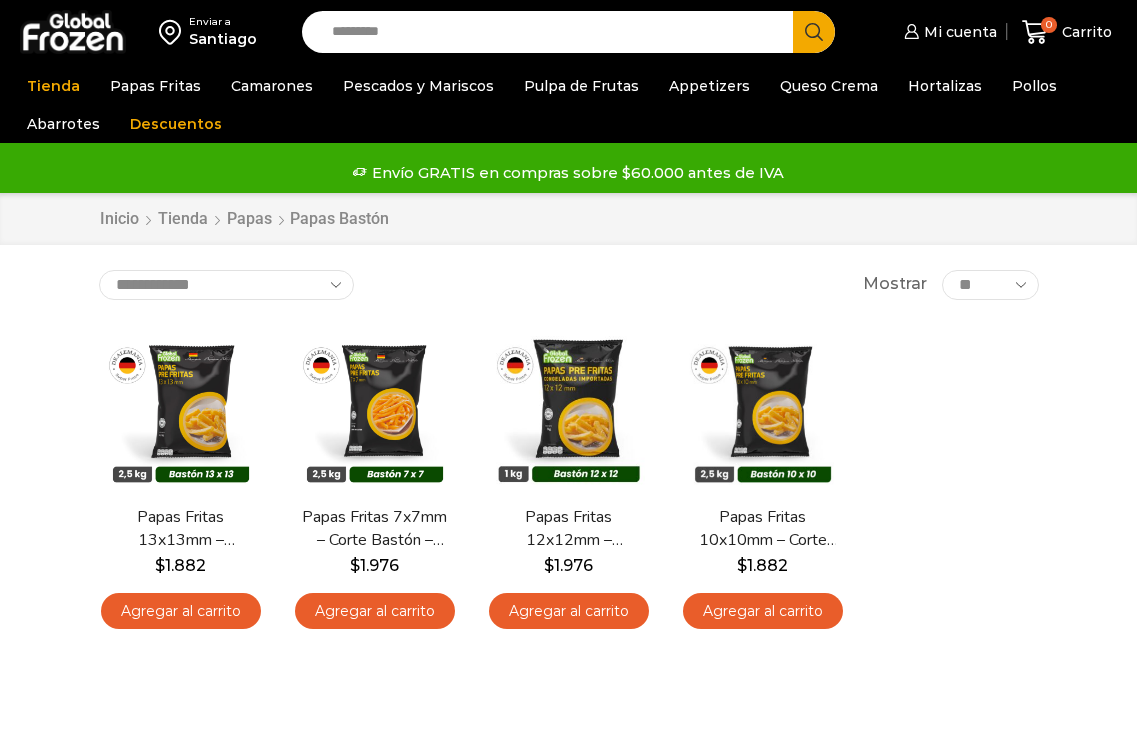 scroll, scrollTop: 0, scrollLeft: 0, axis: both 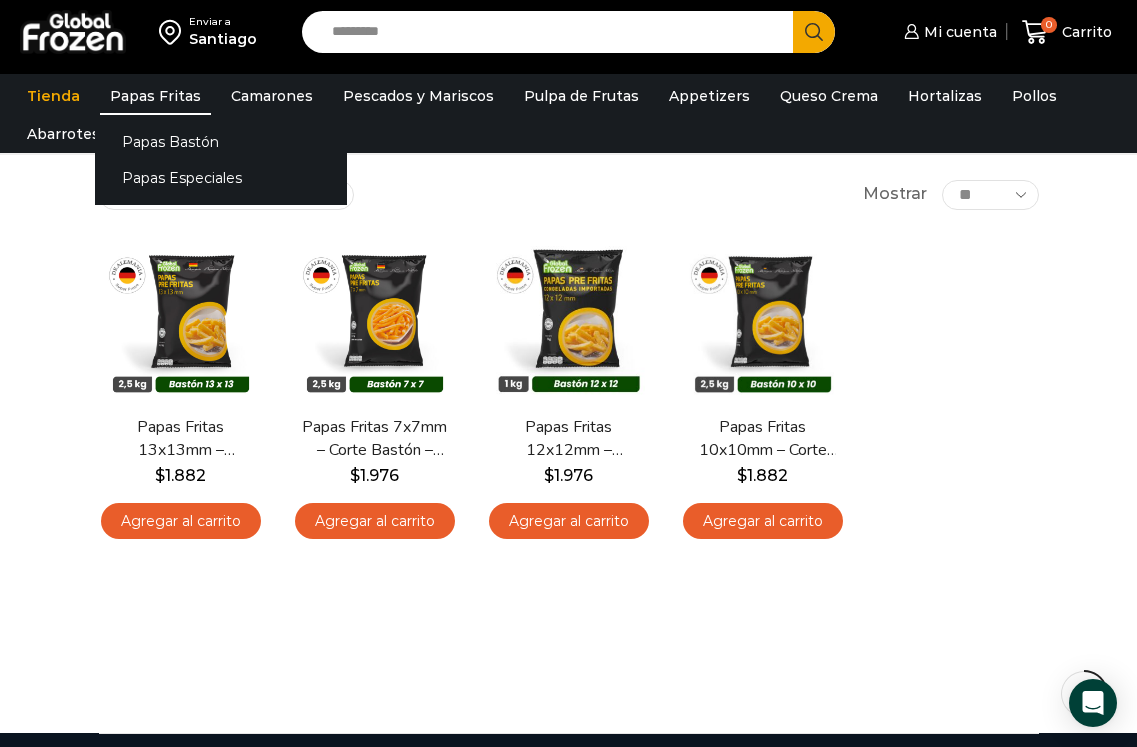click on "Papas Fritas" at bounding box center (155, 96) 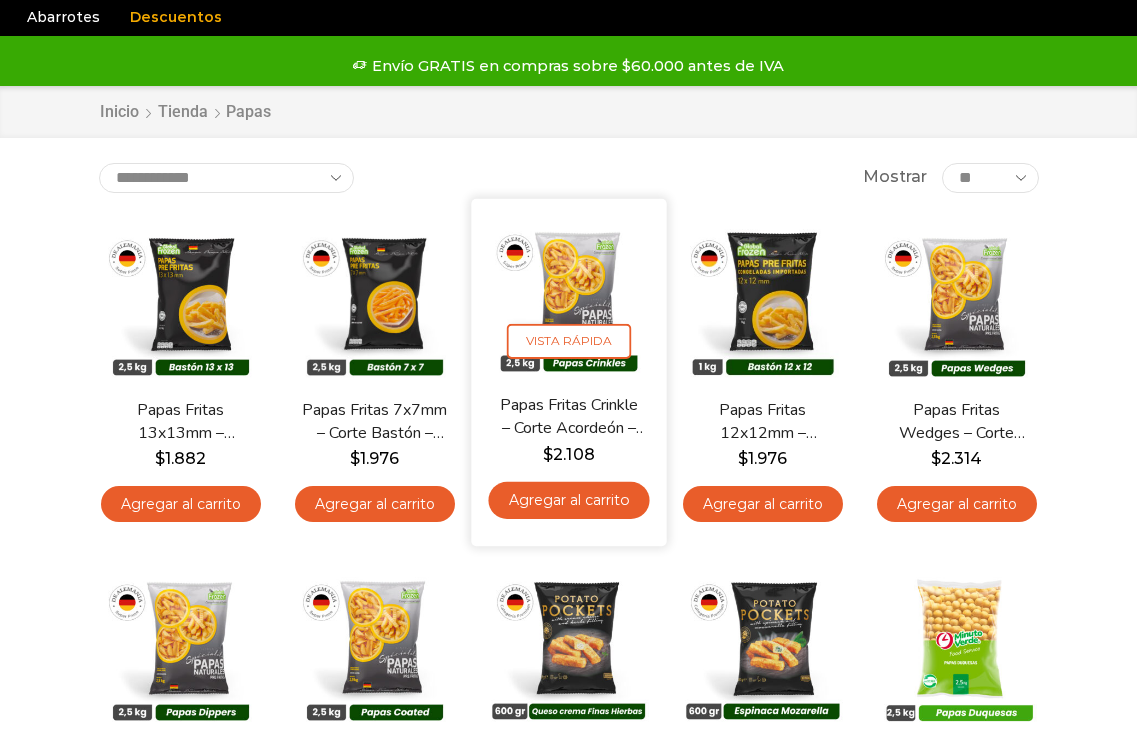 scroll, scrollTop: 200, scrollLeft: 0, axis: vertical 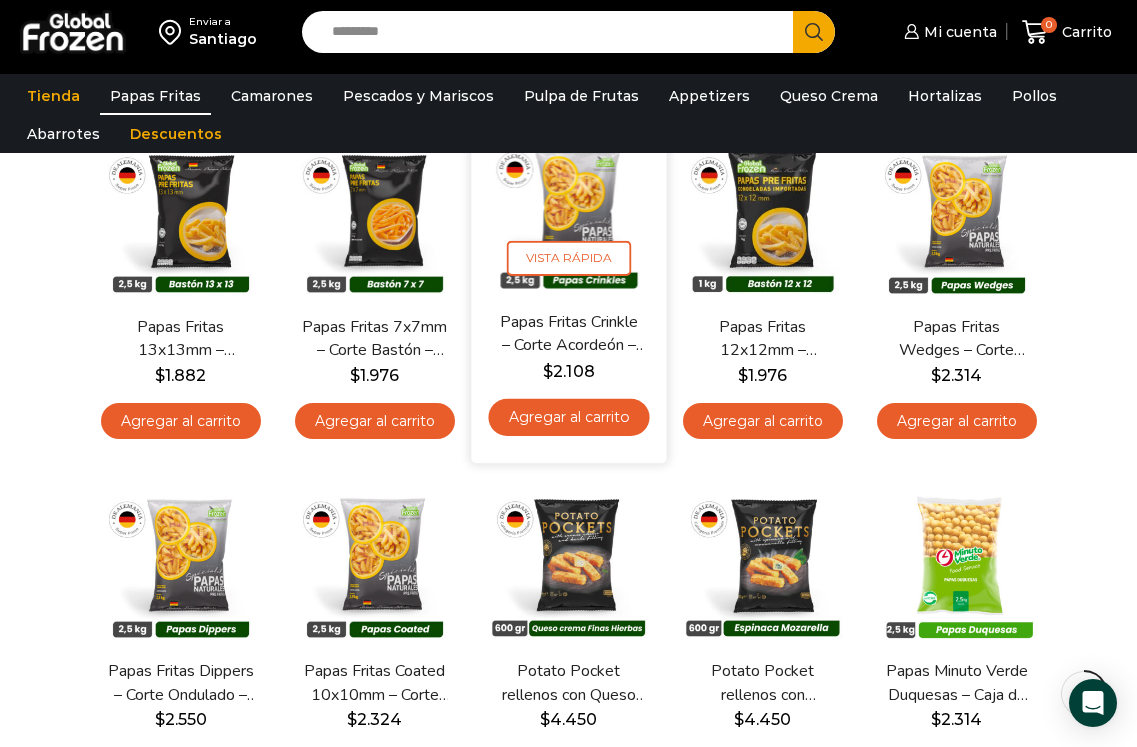 click on "Agregar al carrito" at bounding box center [568, 416] 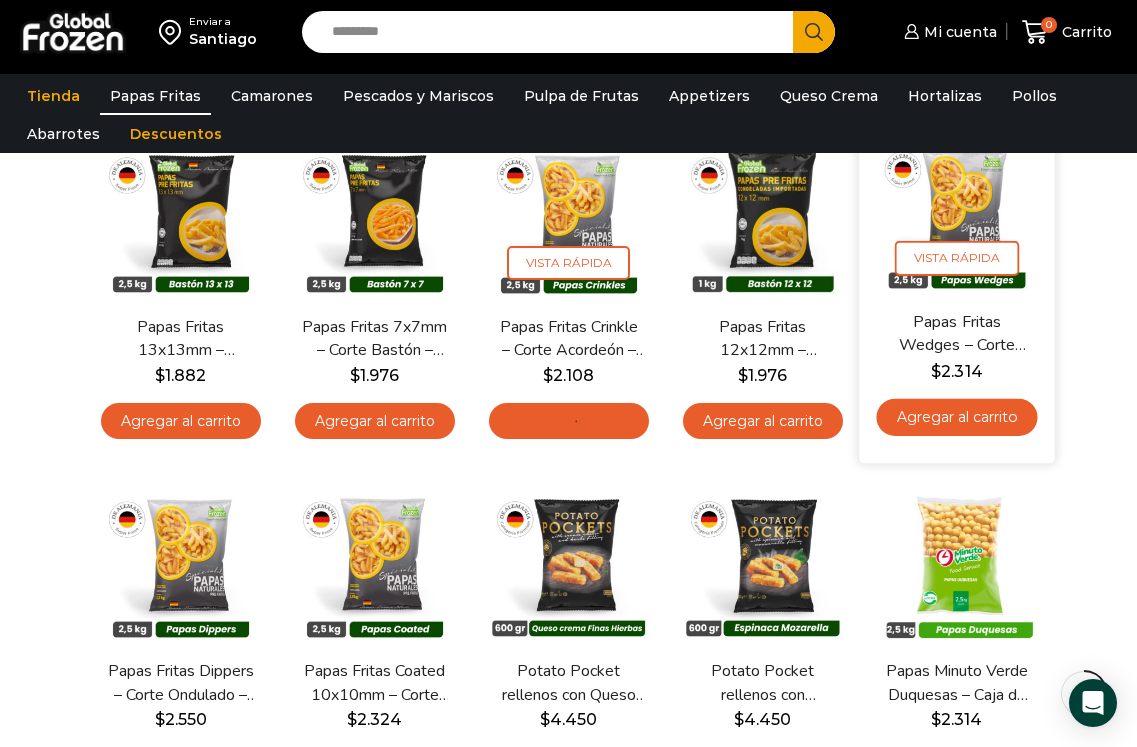 click on "Agregar al carrito" at bounding box center [956, 416] 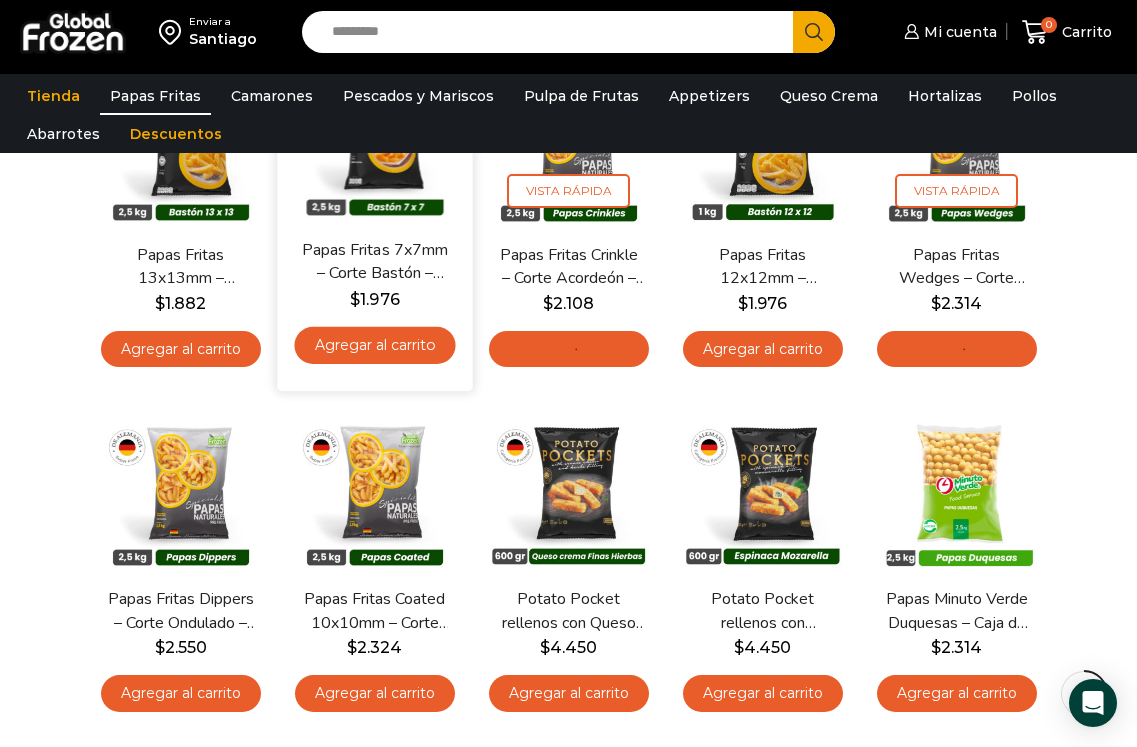 scroll, scrollTop: 400, scrollLeft: 0, axis: vertical 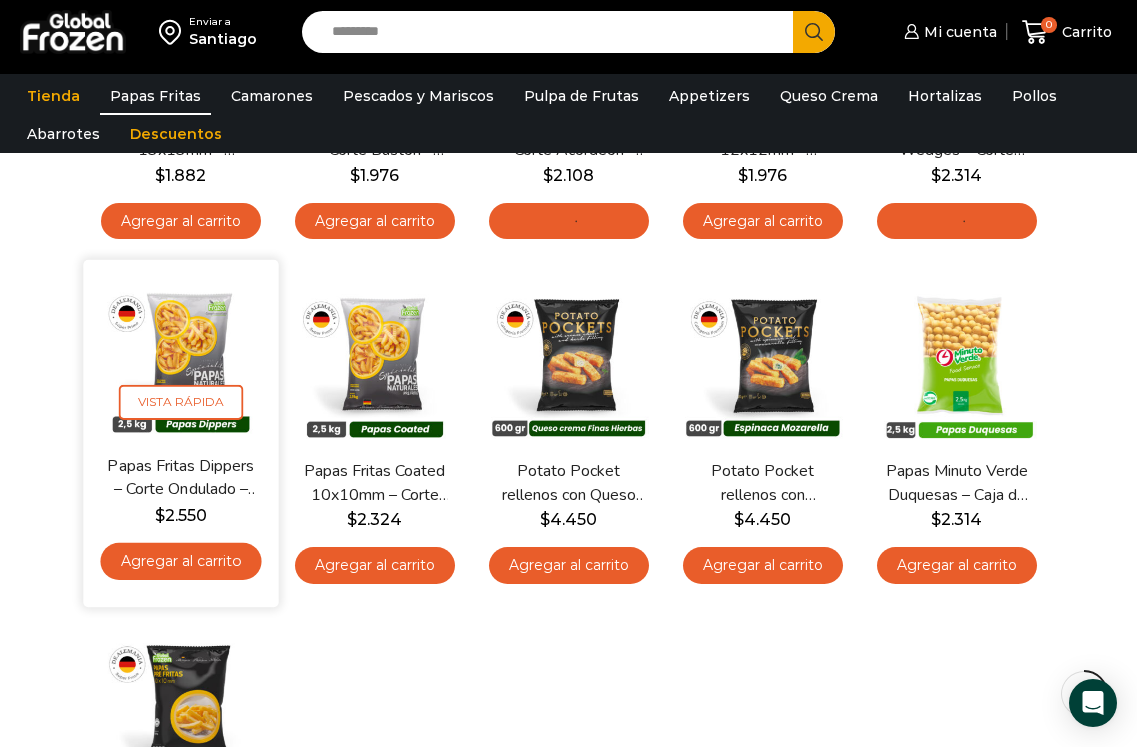 click on "Agregar al carrito" at bounding box center [180, 561] 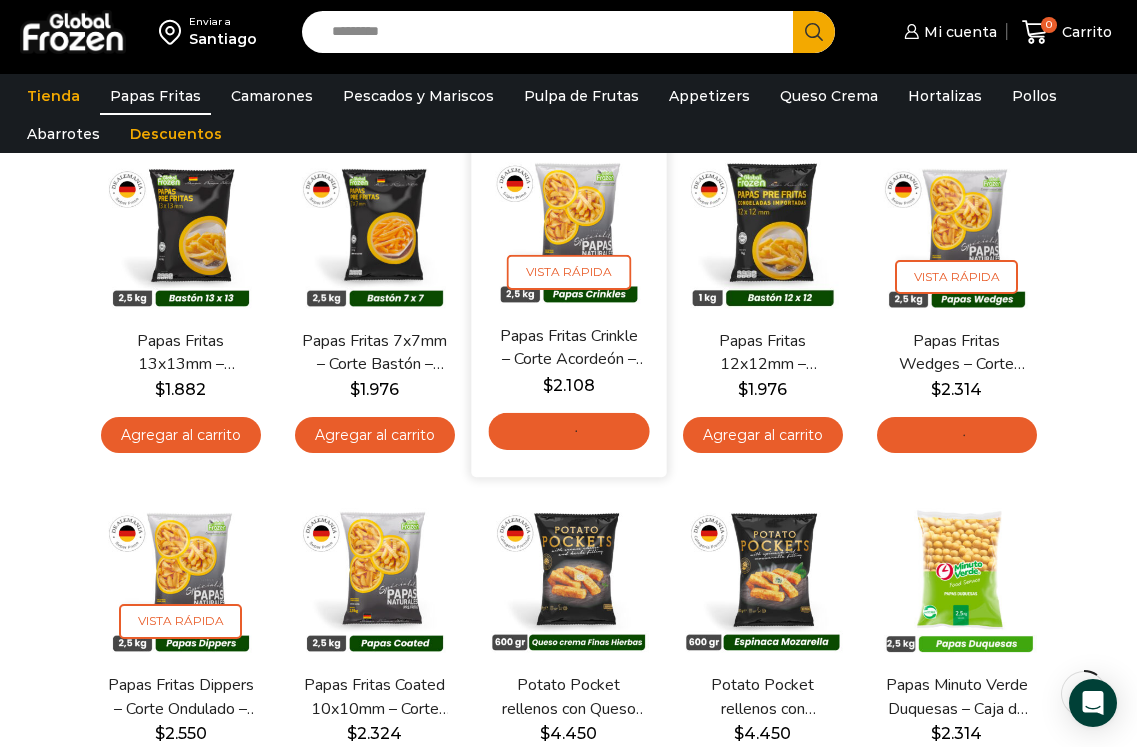 scroll, scrollTop: 100, scrollLeft: 0, axis: vertical 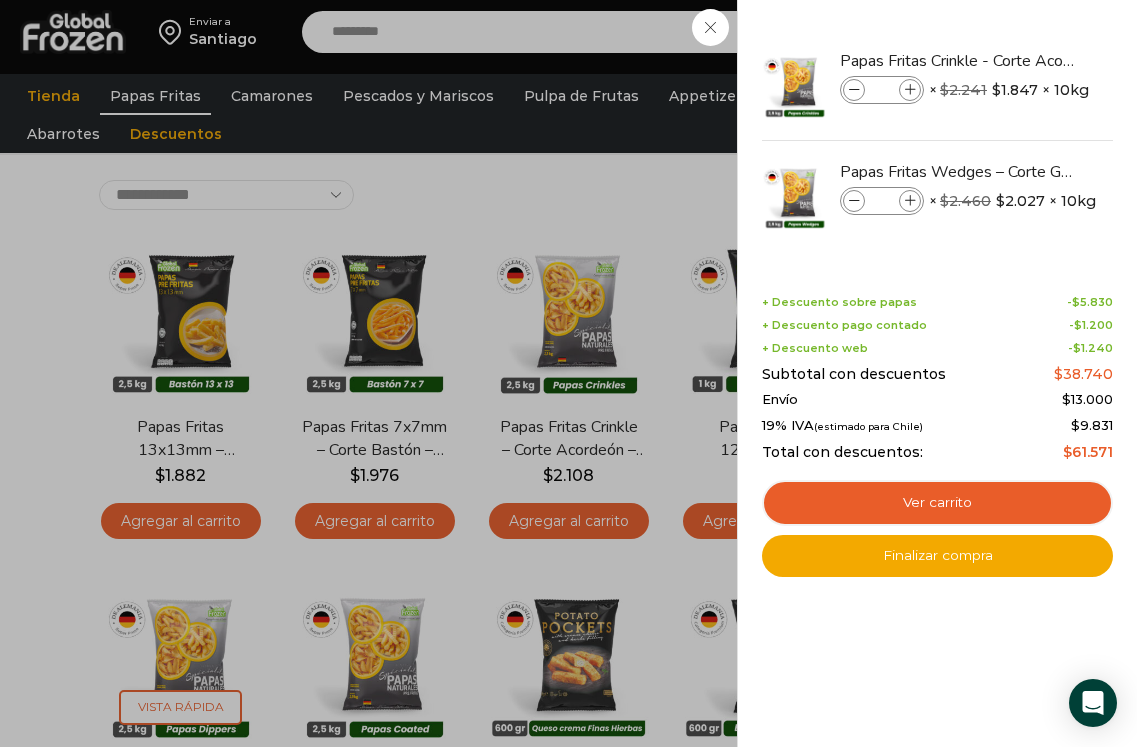 click on "2
Carrito
2
2
Shopping Cart
*" at bounding box center (1067, 32) 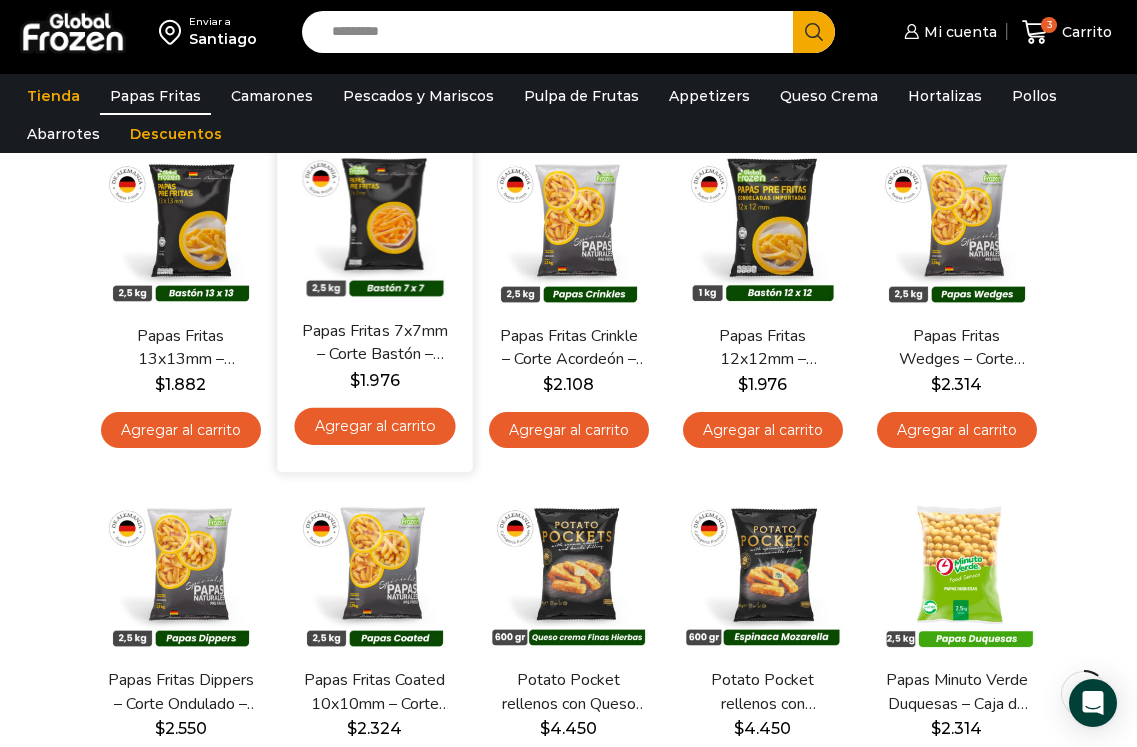 scroll, scrollTop: 300, scrollLeft: 0, axis: vertical 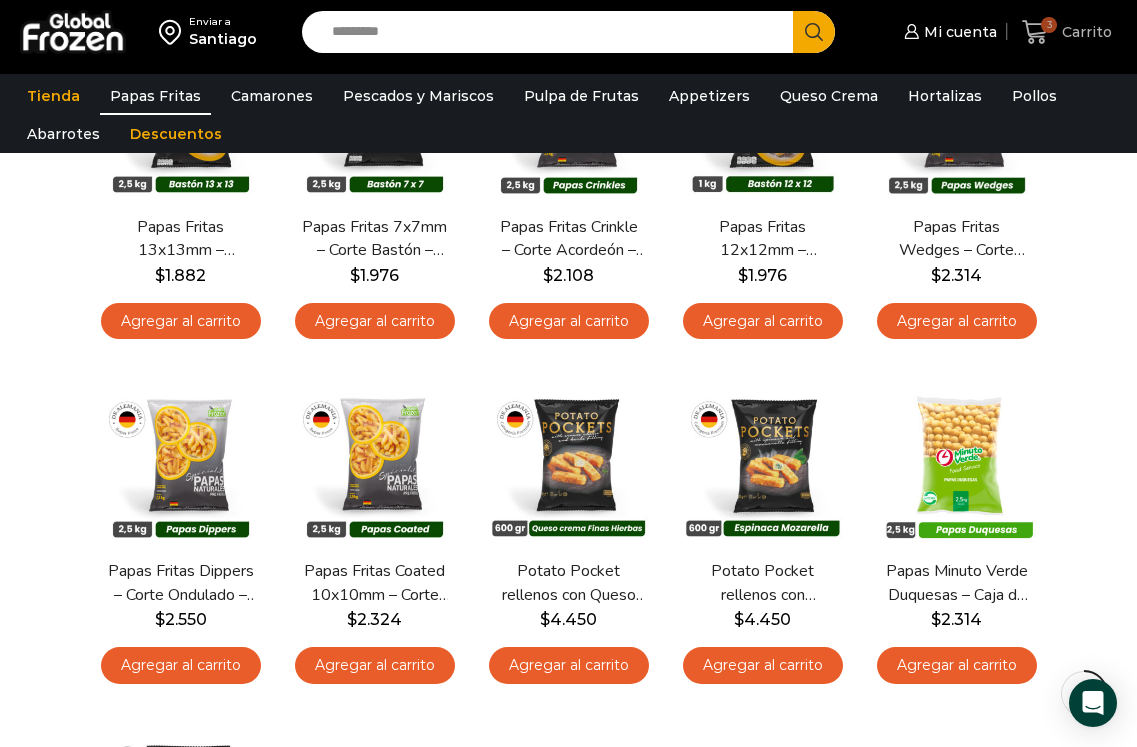 click on "Carrito" at bounding box center [1084, 32] 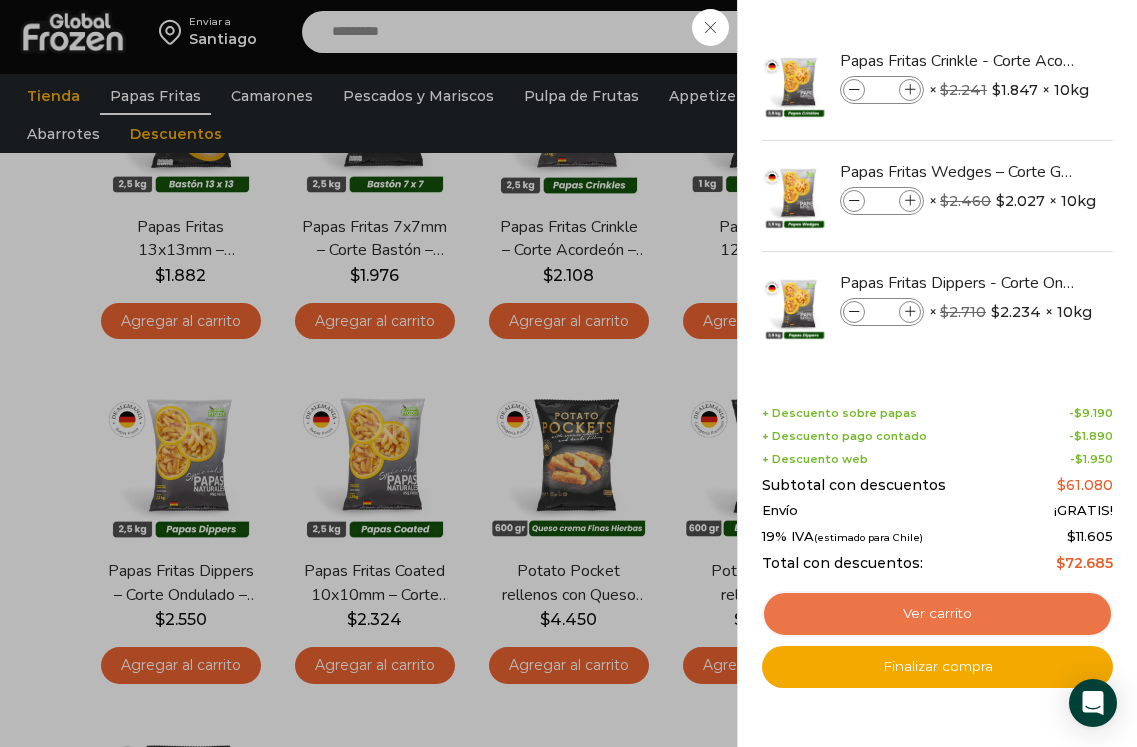 click on "Ver carrito" at bounding box center [937, 614] 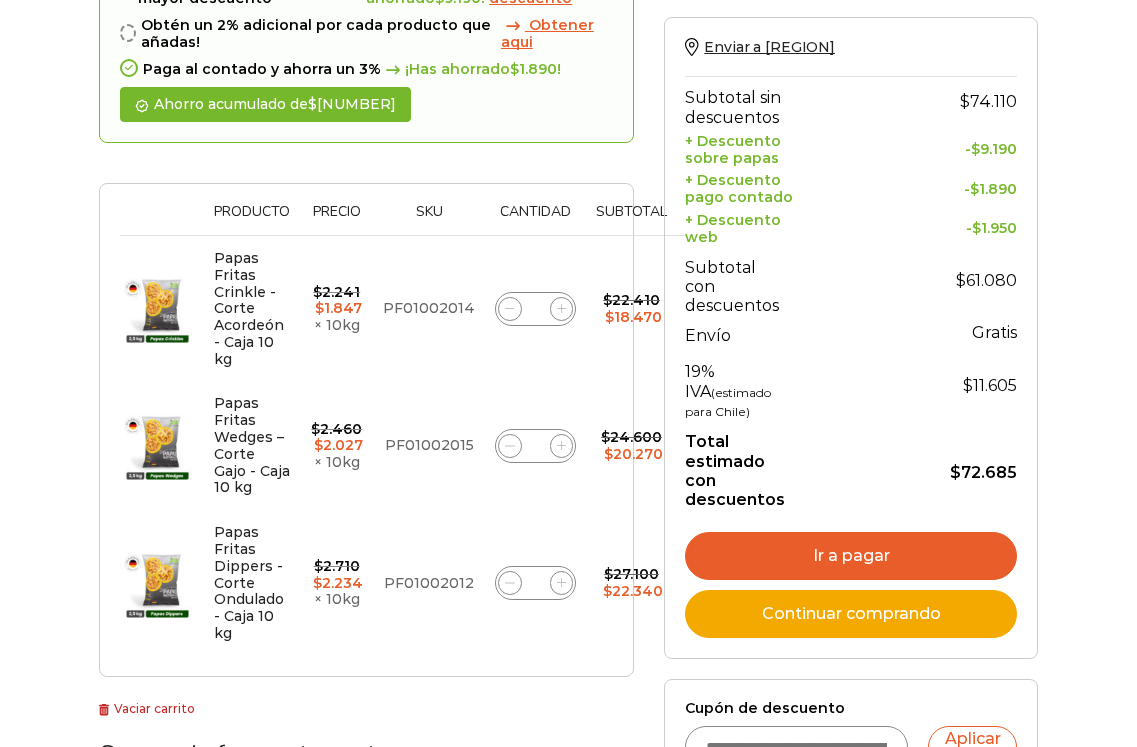scroll, scrollTop: 400, scrollLeft: 0, axis: vertical 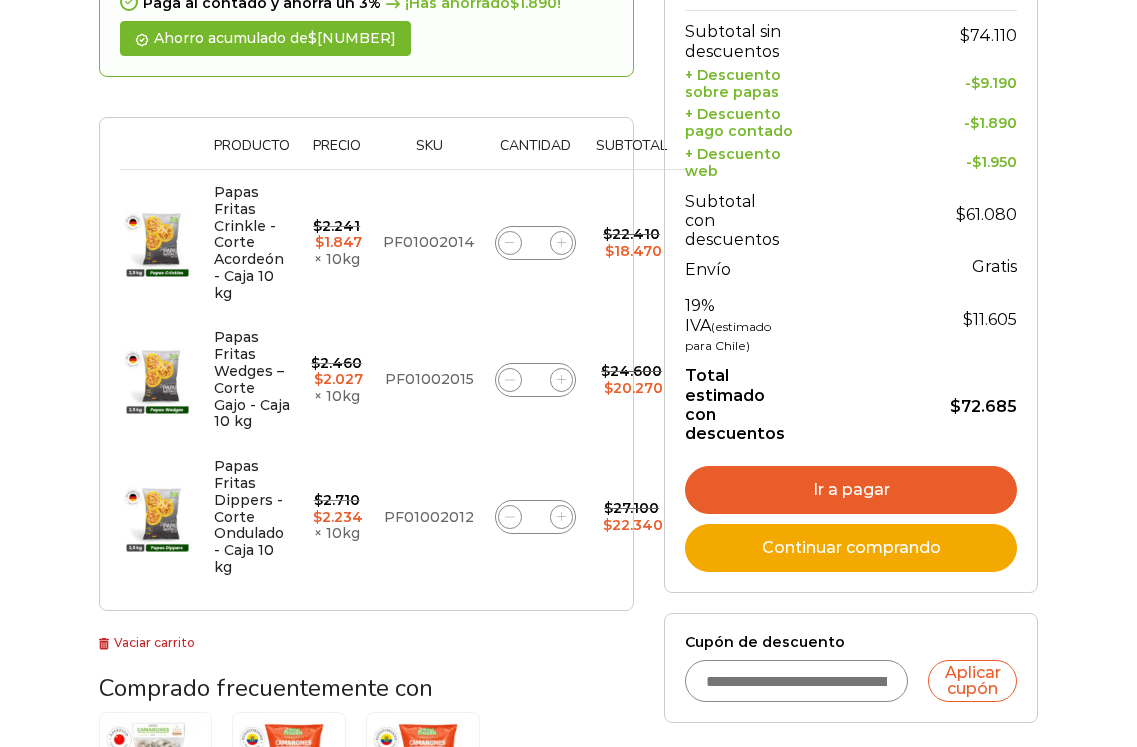click 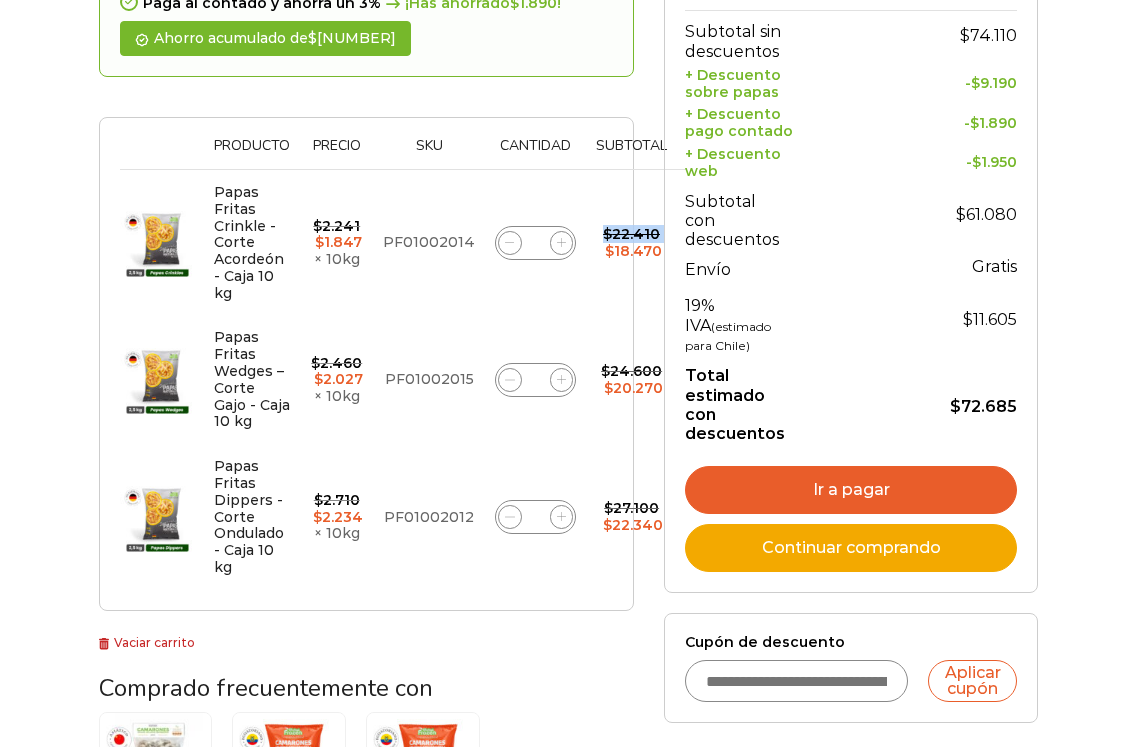 click 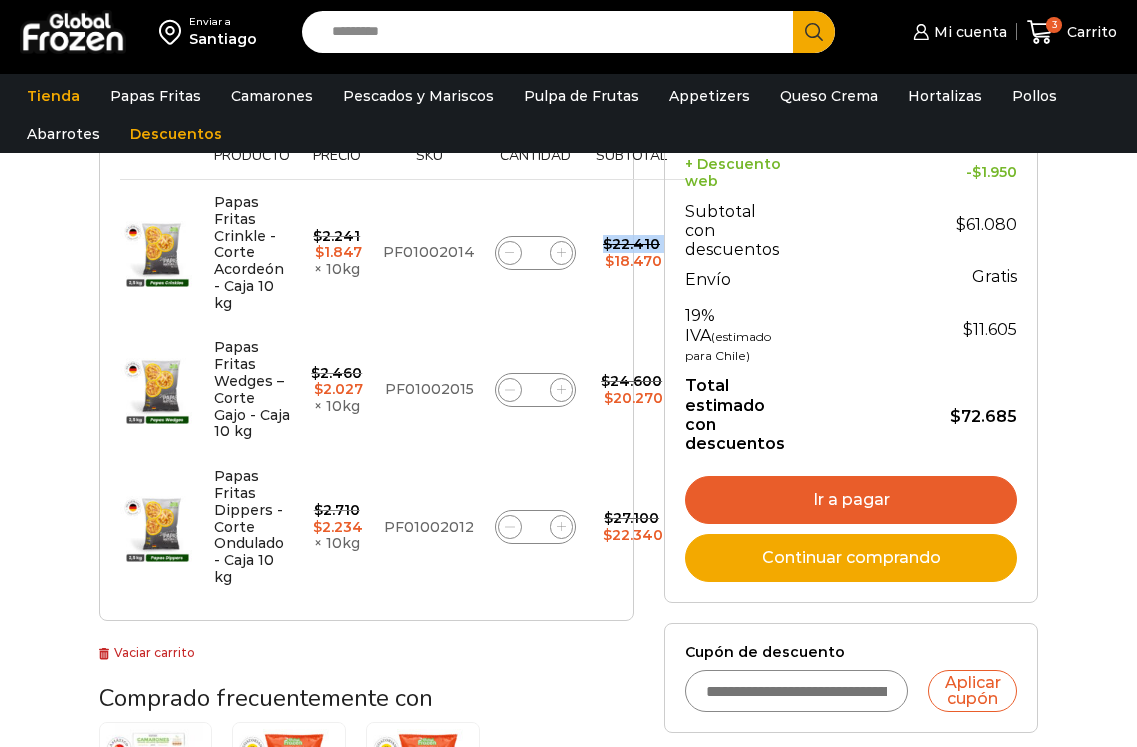 click 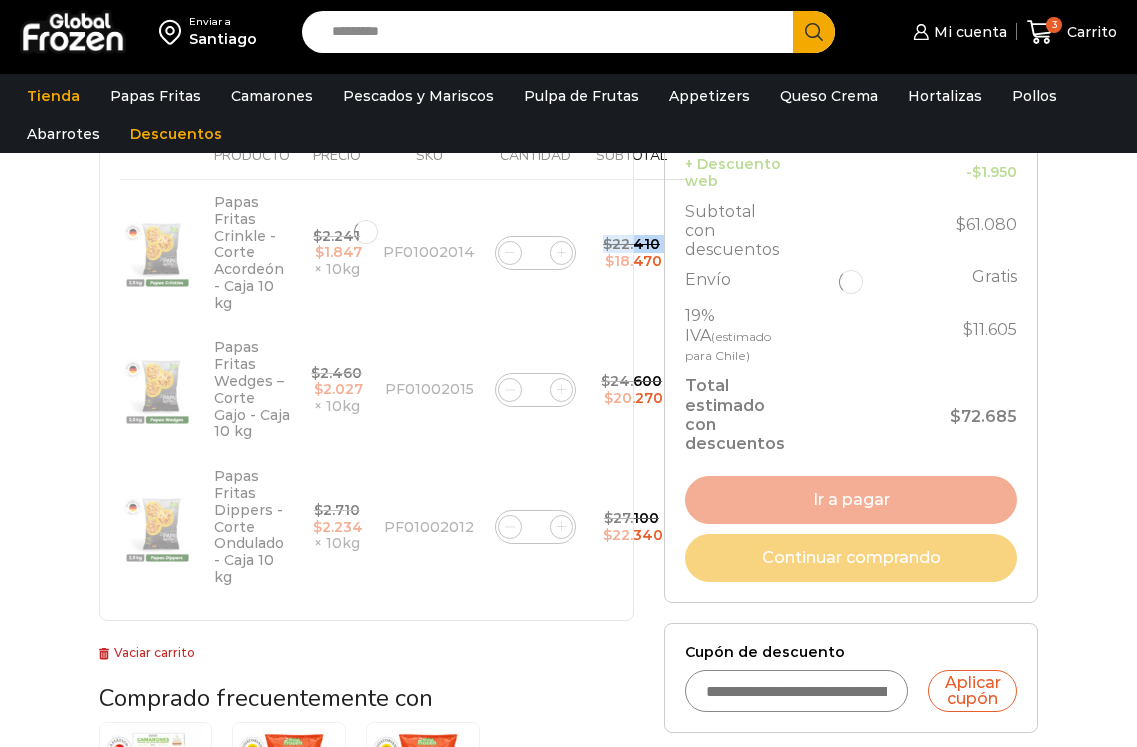 click 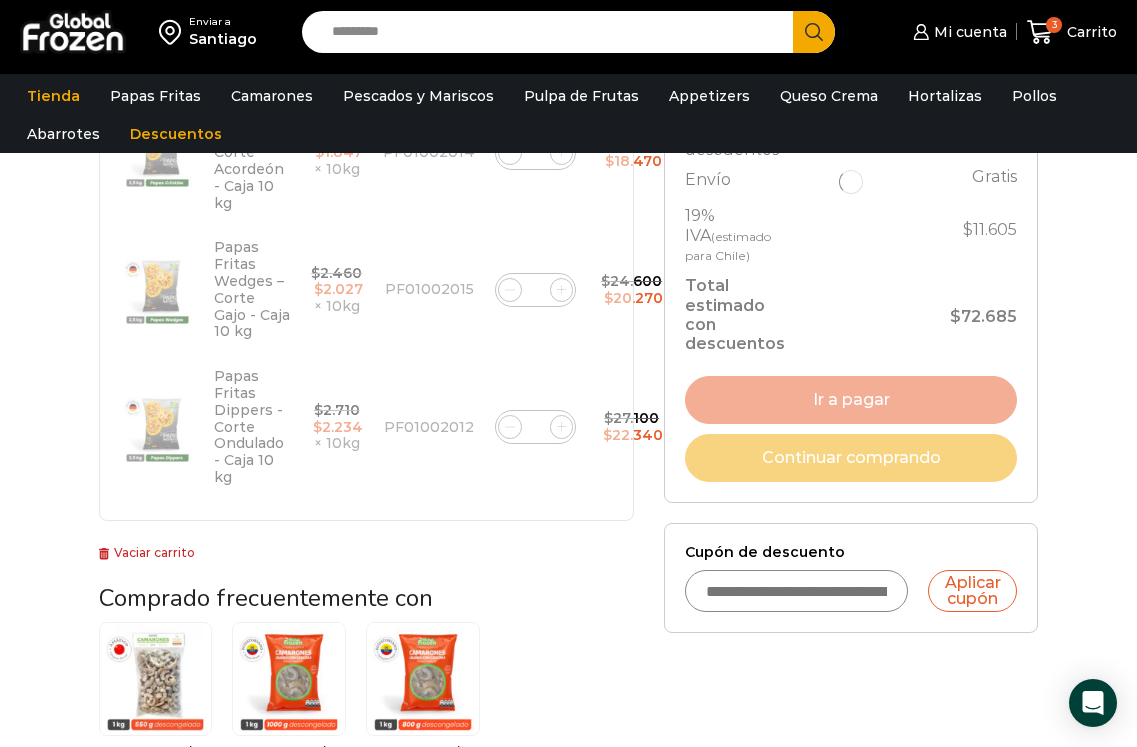scroll, scrollTop: 431, scrollLeft: 0, axis: vertical 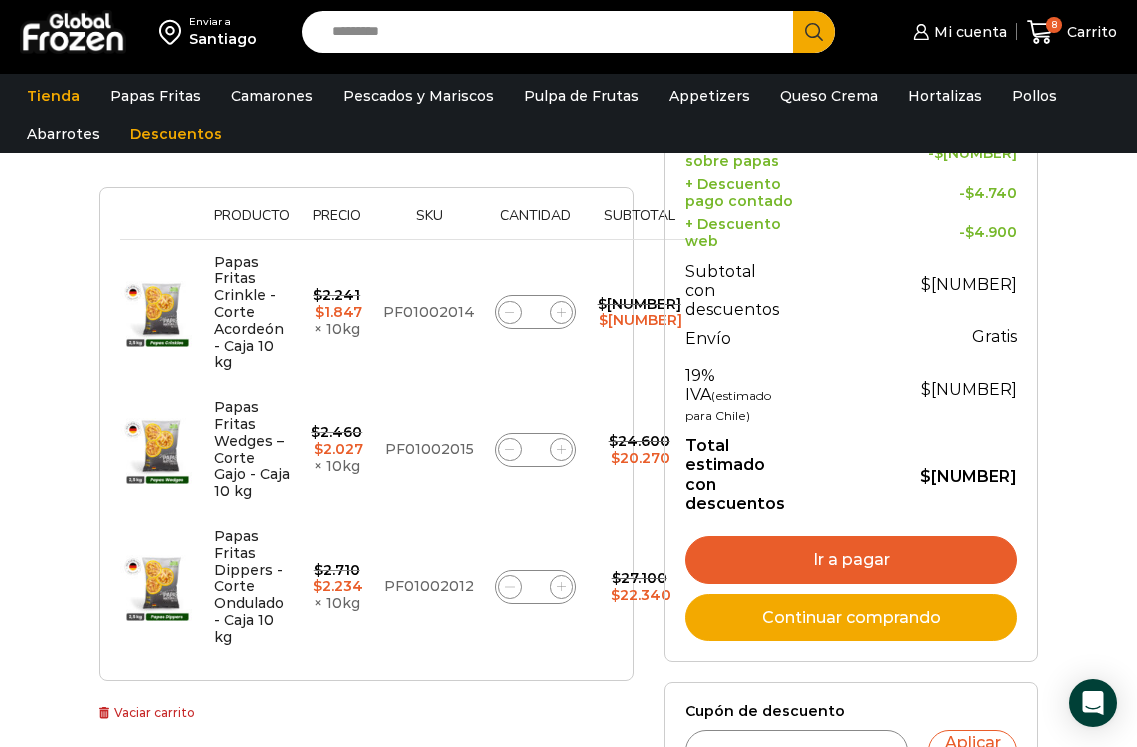 click 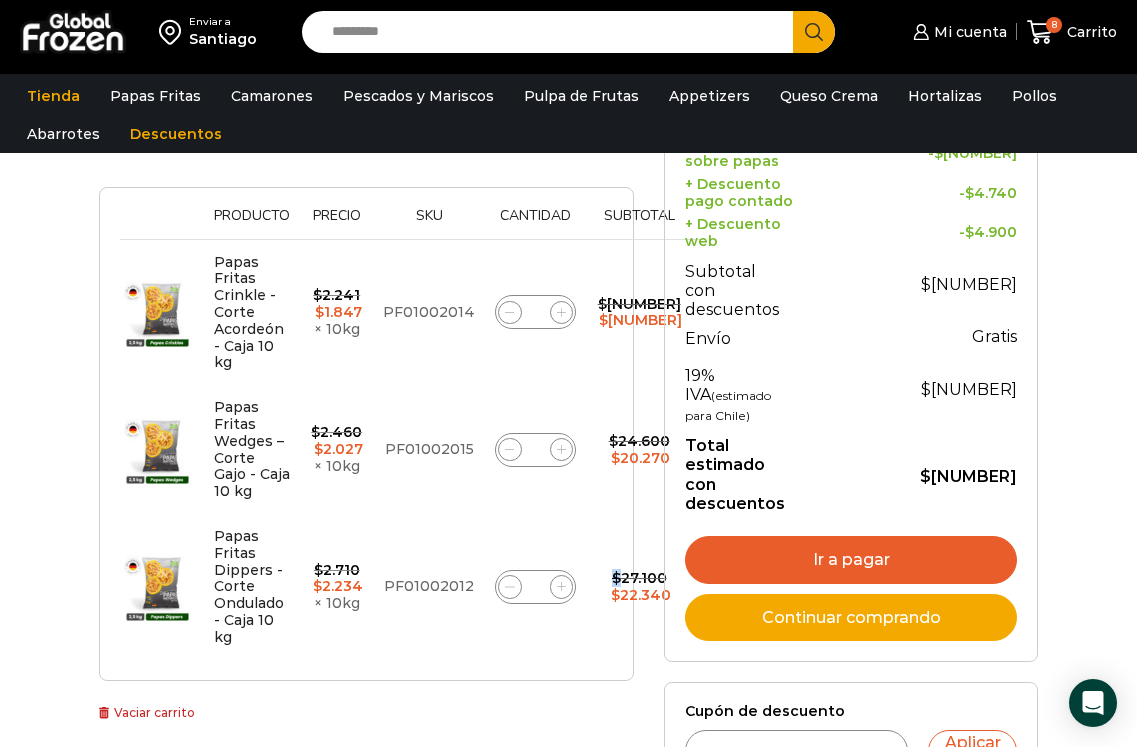 click 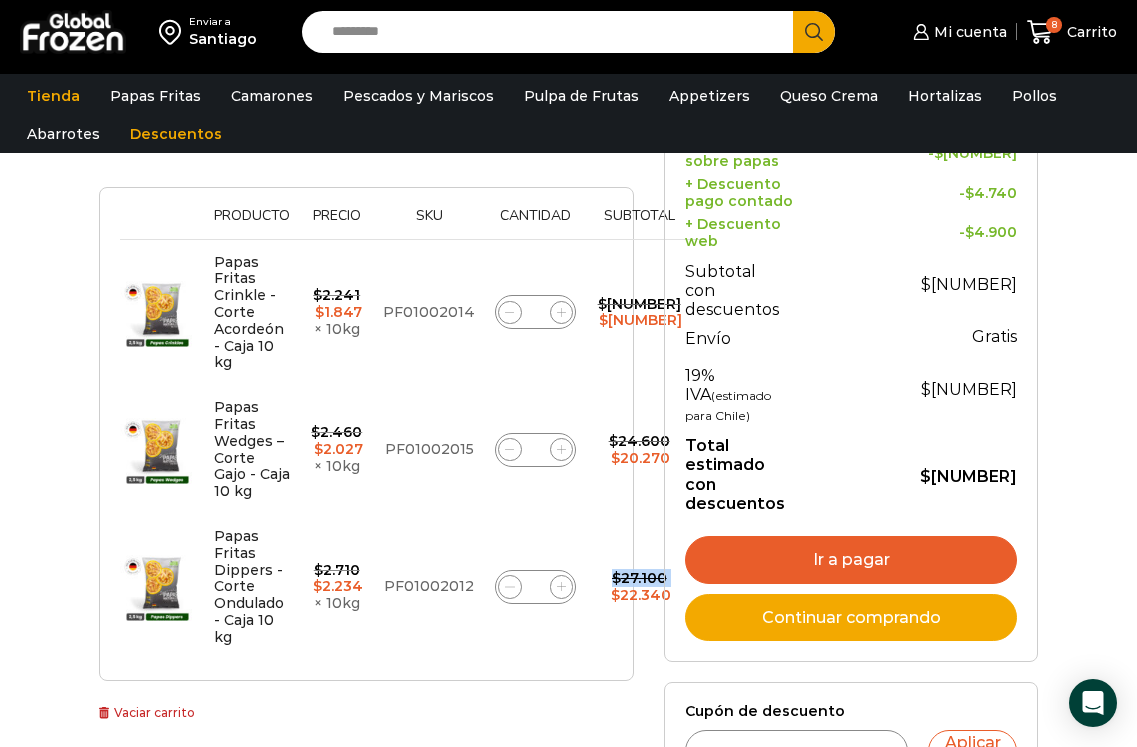 click 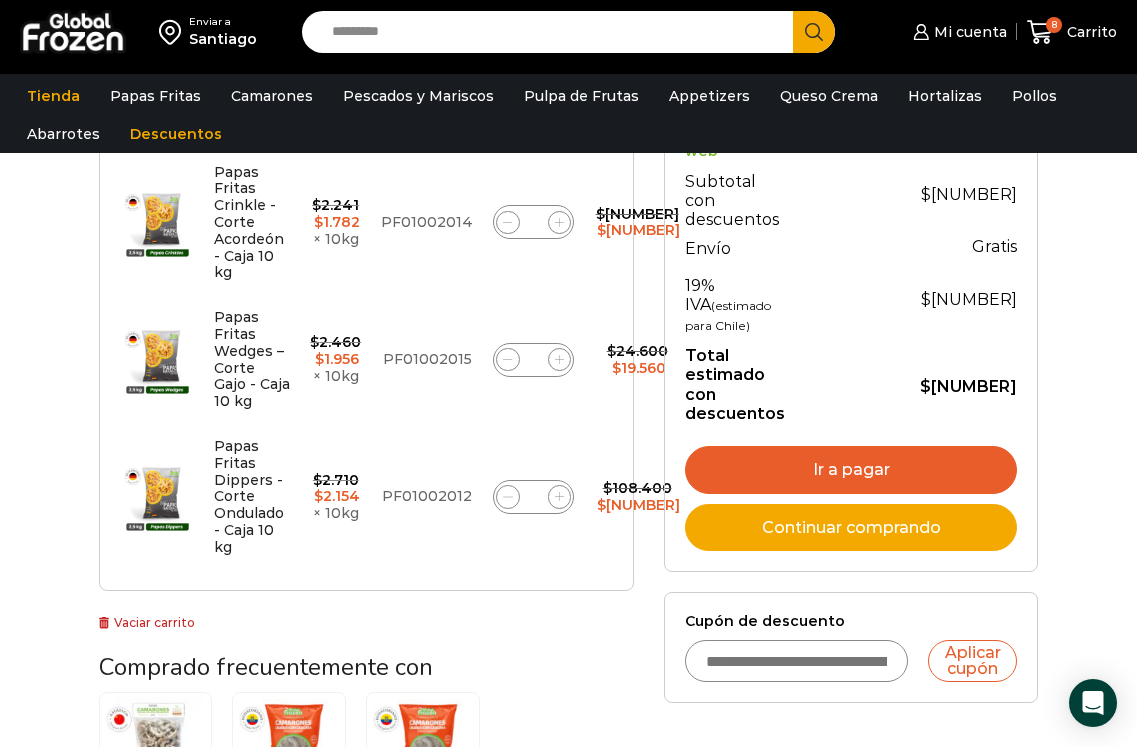scroll, scrollTop: 543, scrollLeft: 0, axis: vertical 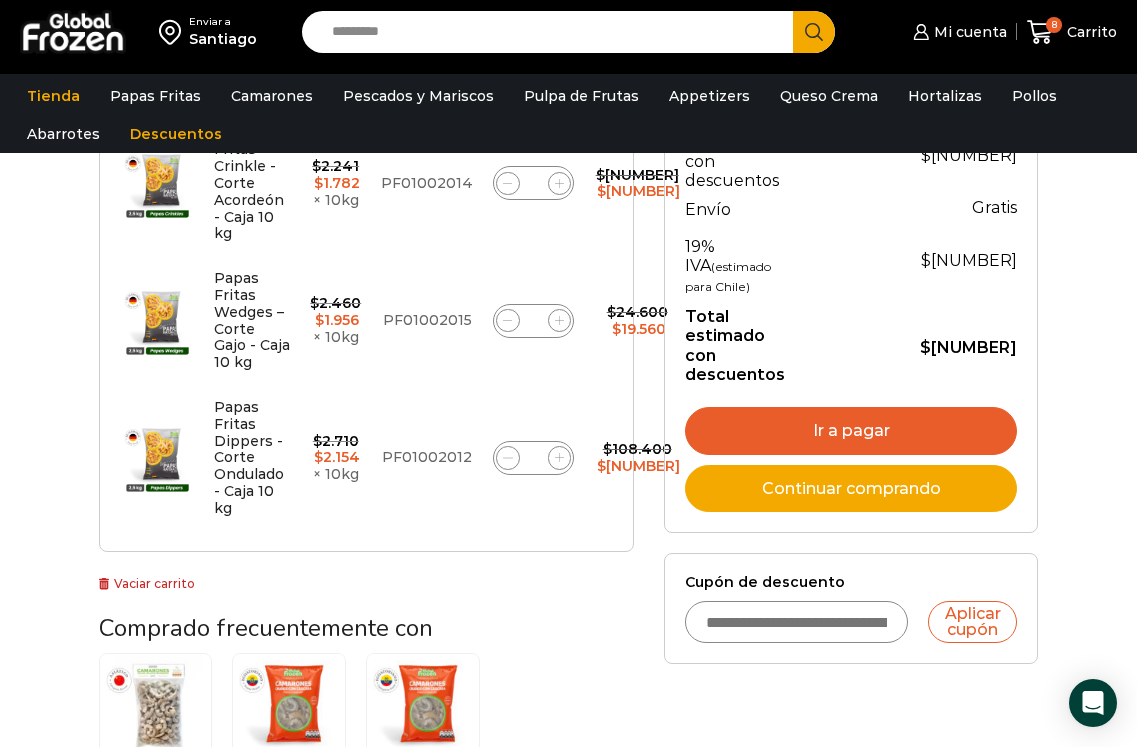 click 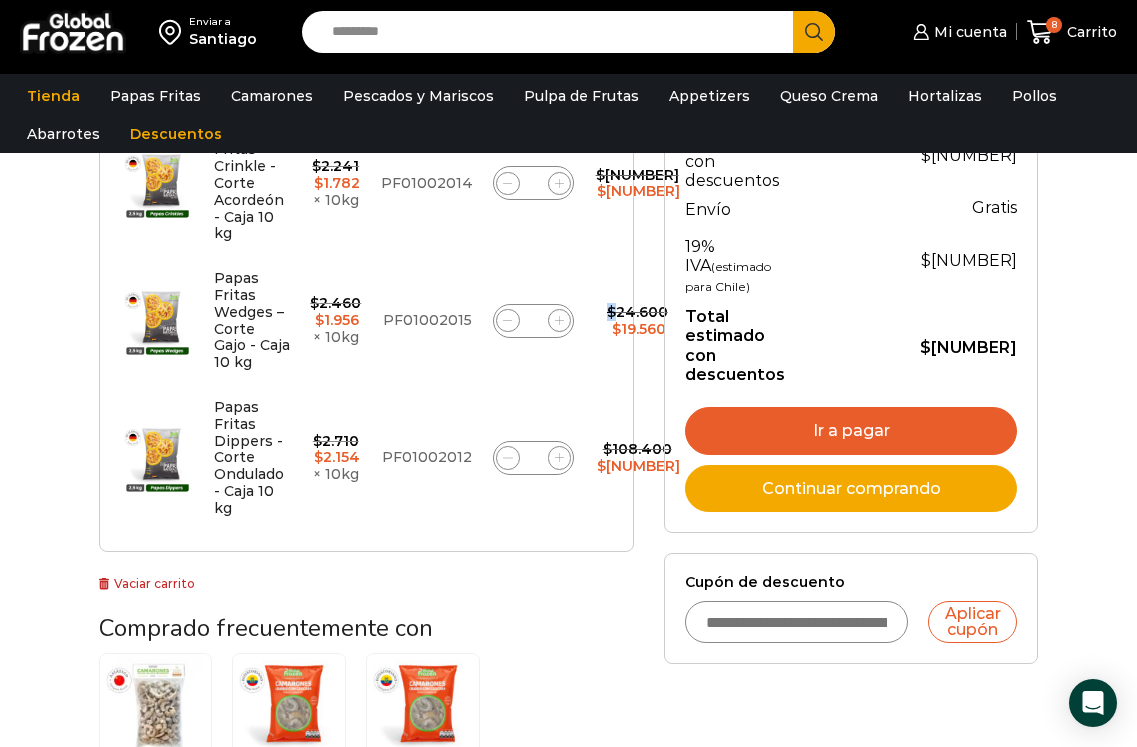 click 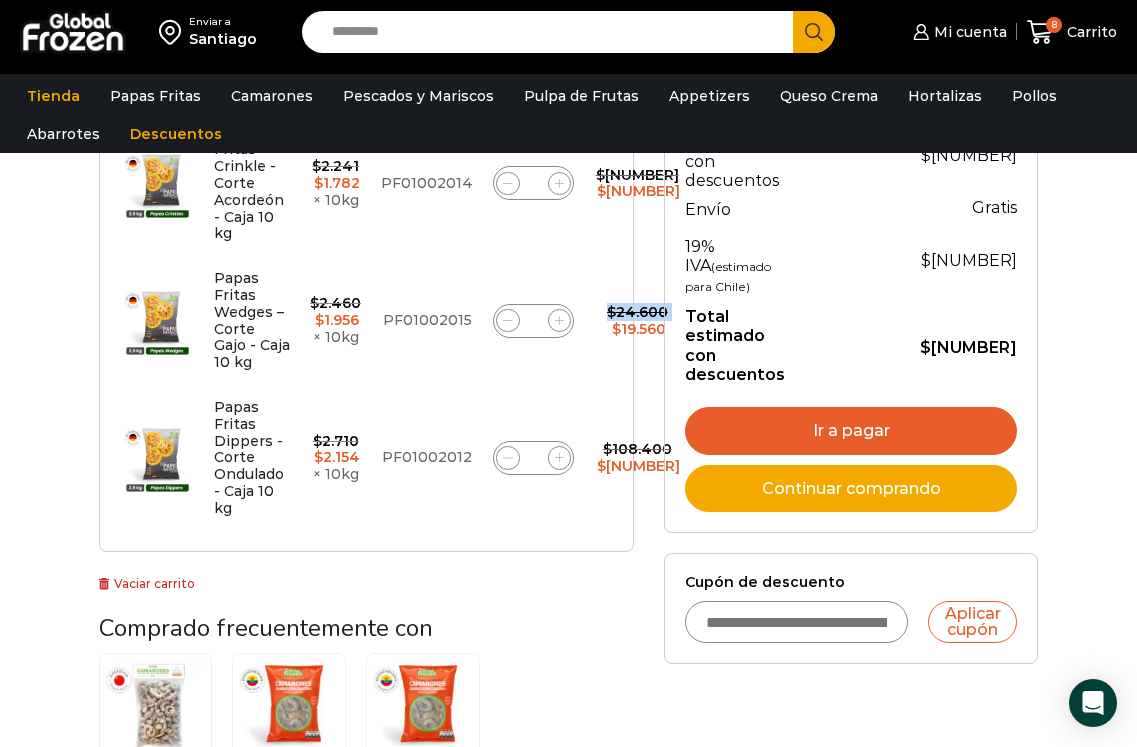 click 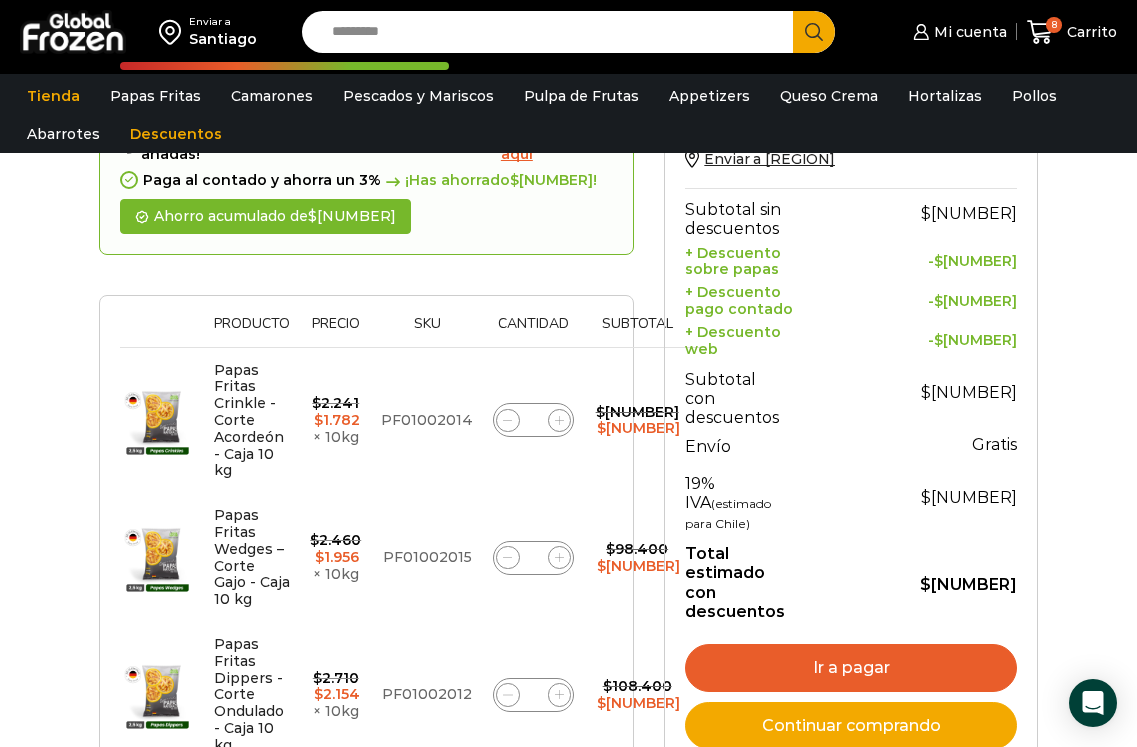 scroll, scrollTop: 343, scrollLeft: 0, axis: vertical 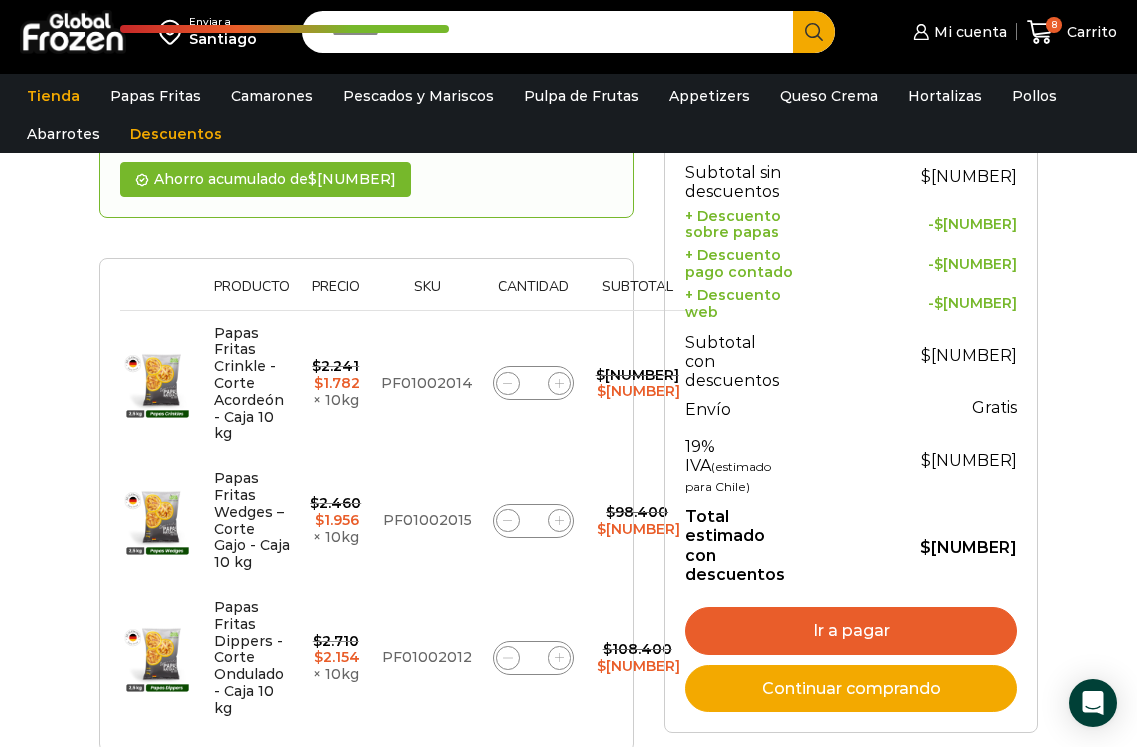 click 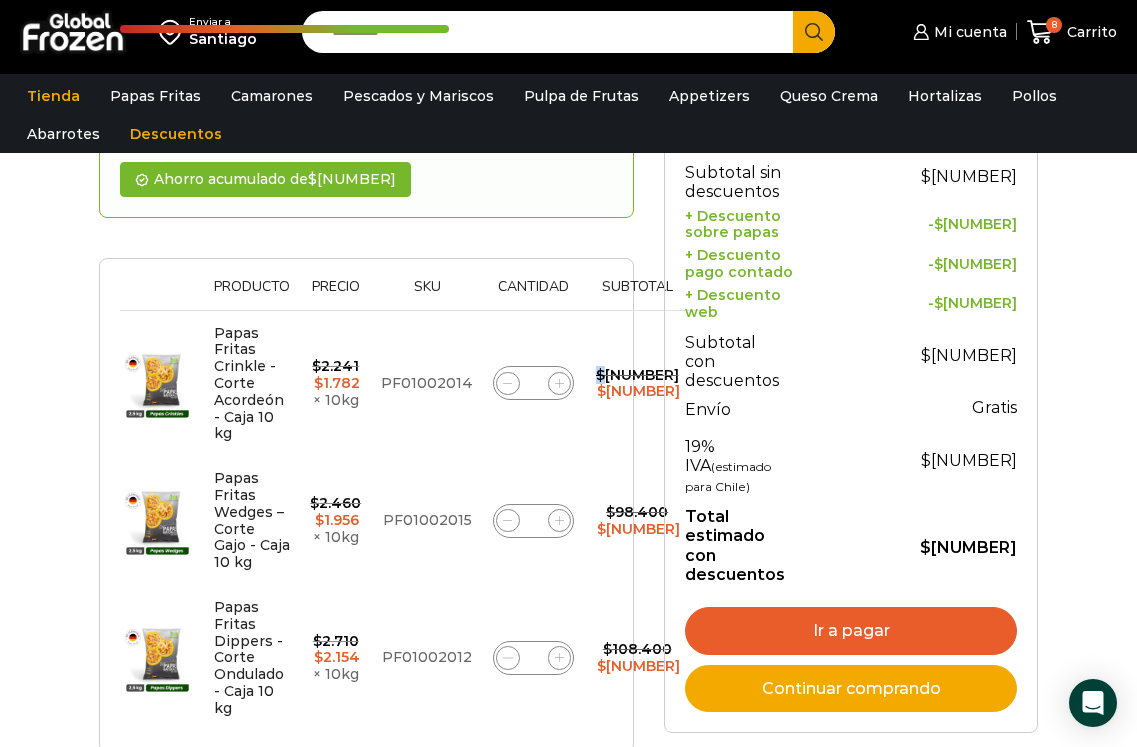 click 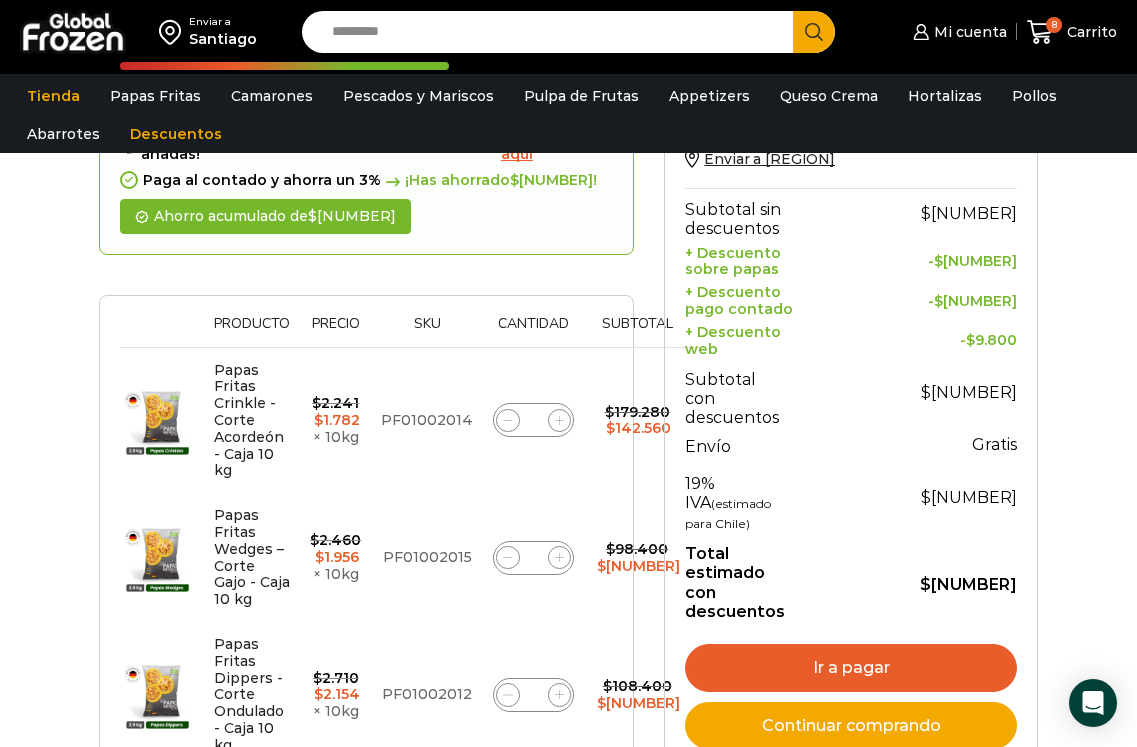 scroll, scrollTop: 343, scrollLeft: 0, axis: vertical 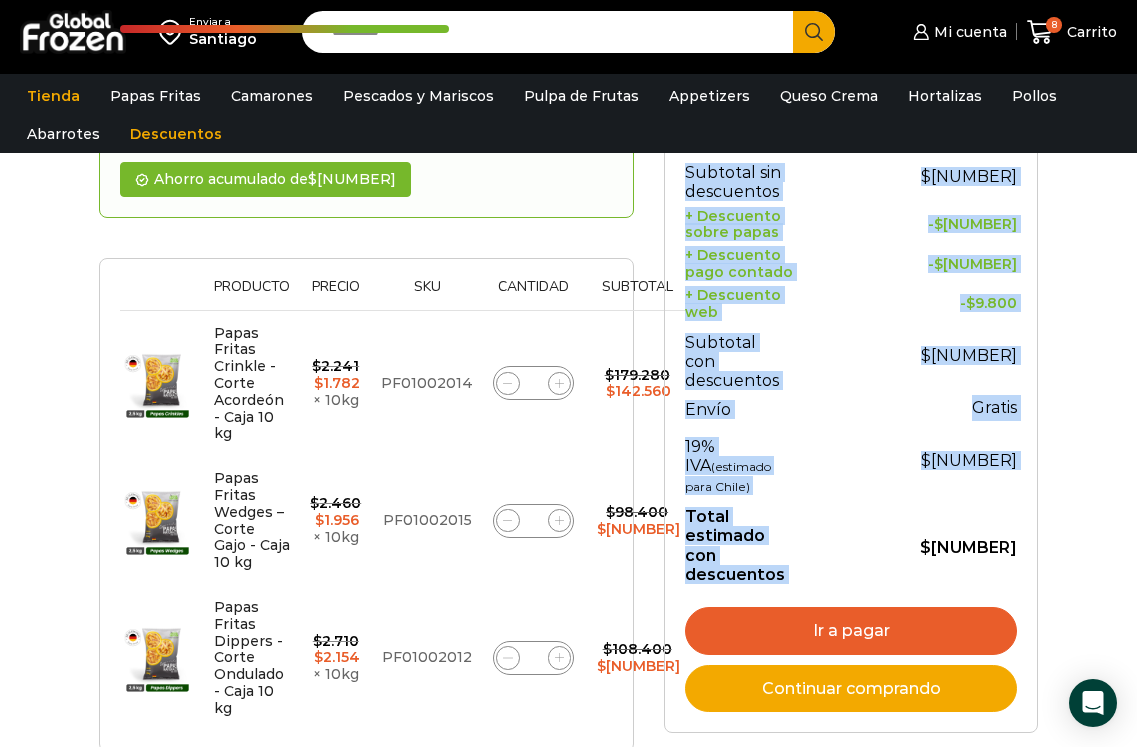 drag, startPoint x: 1024, startPoint y: 551, endPoint x: 938, endPoint y: 547, distance: 86.09297 